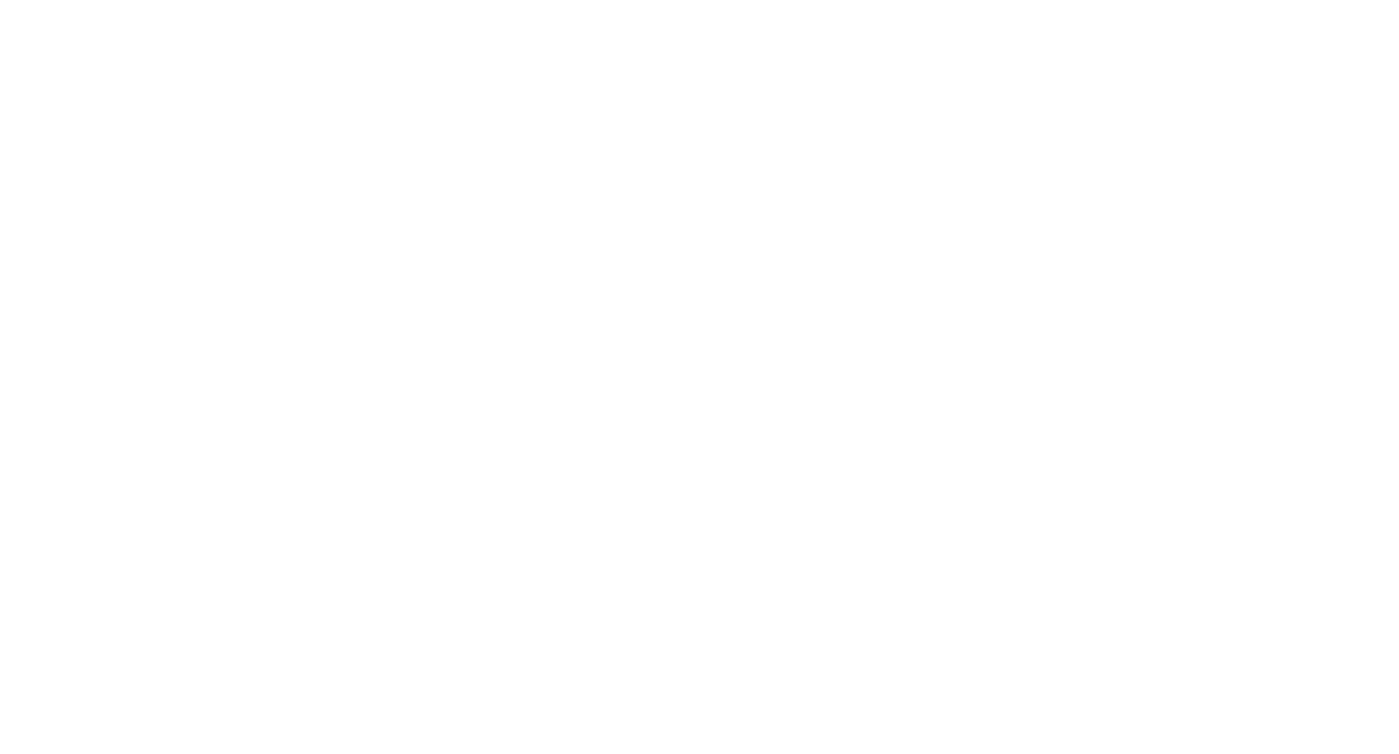 scroll, scrollTop: 0, scrollLeft: 0, axis: both 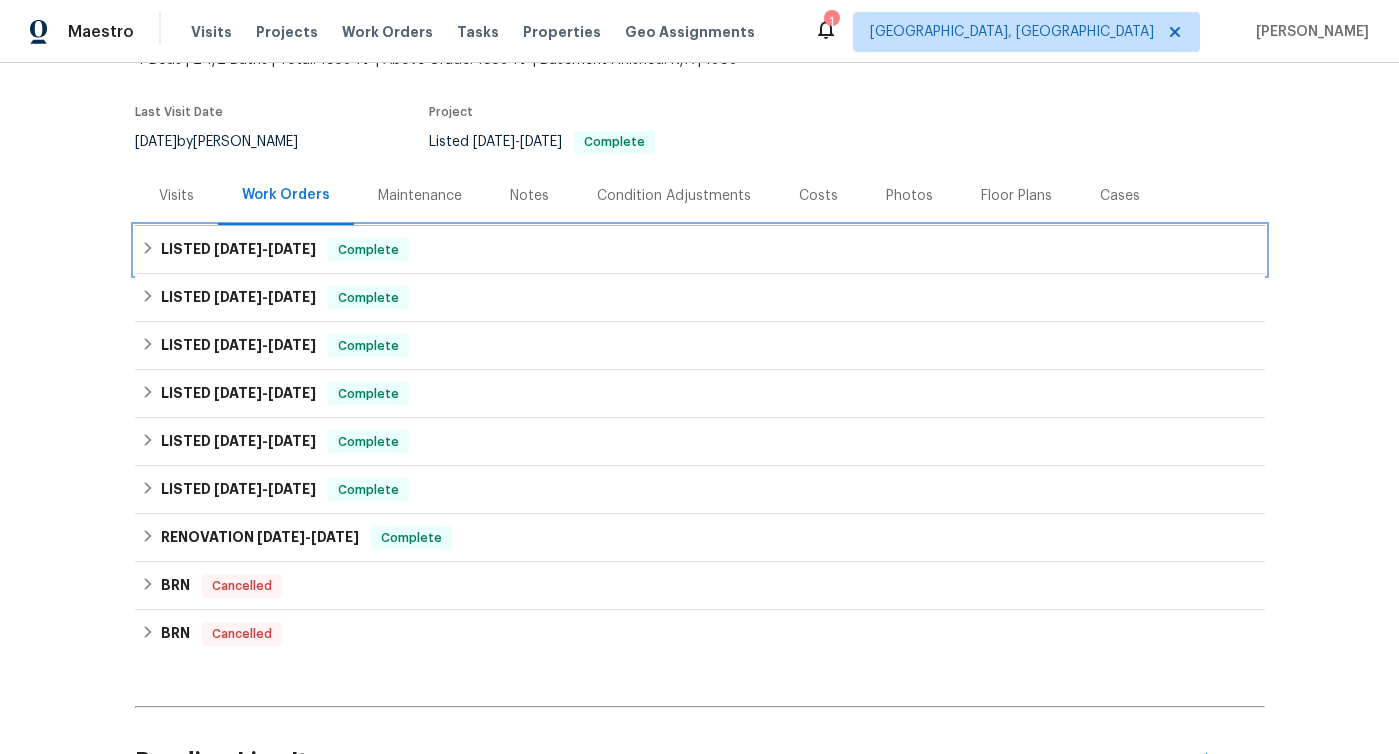 click 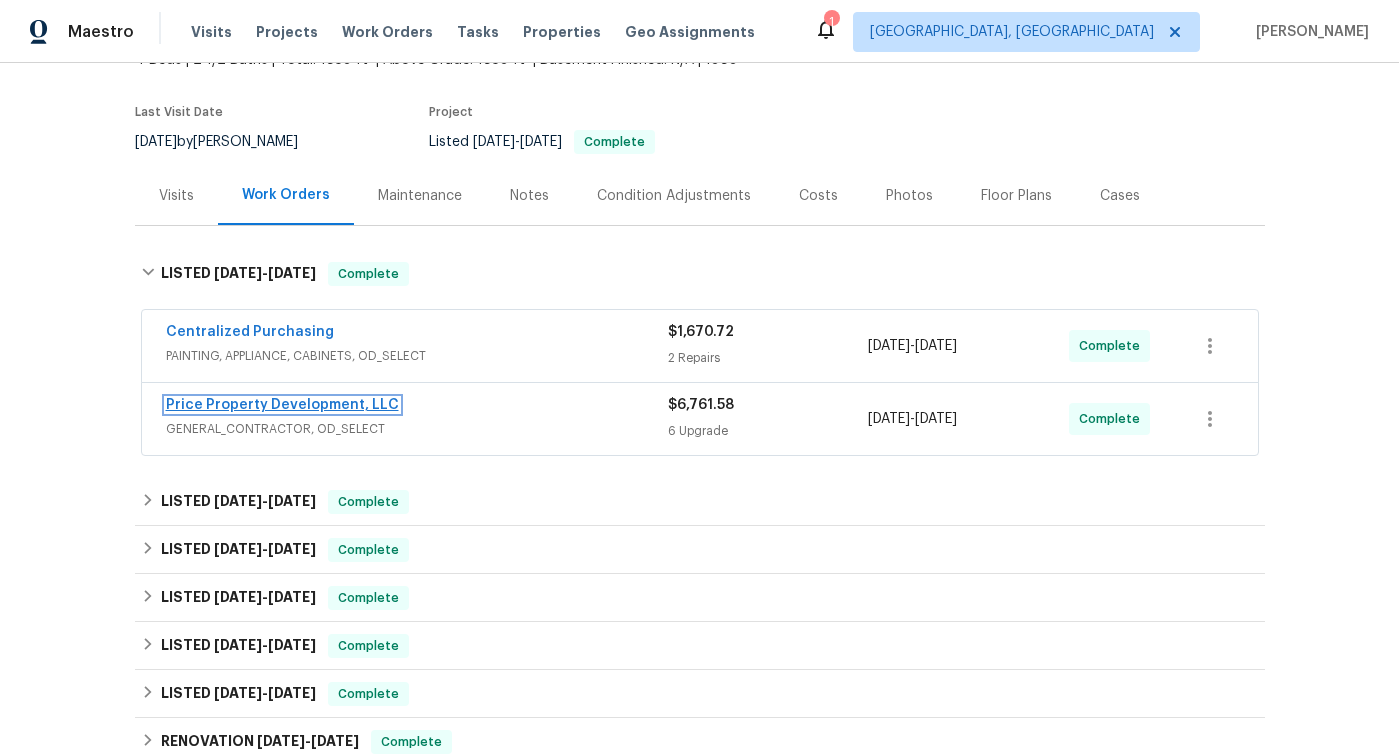 click on "Price Property Development, LLC" at bounding box center [282, 405] 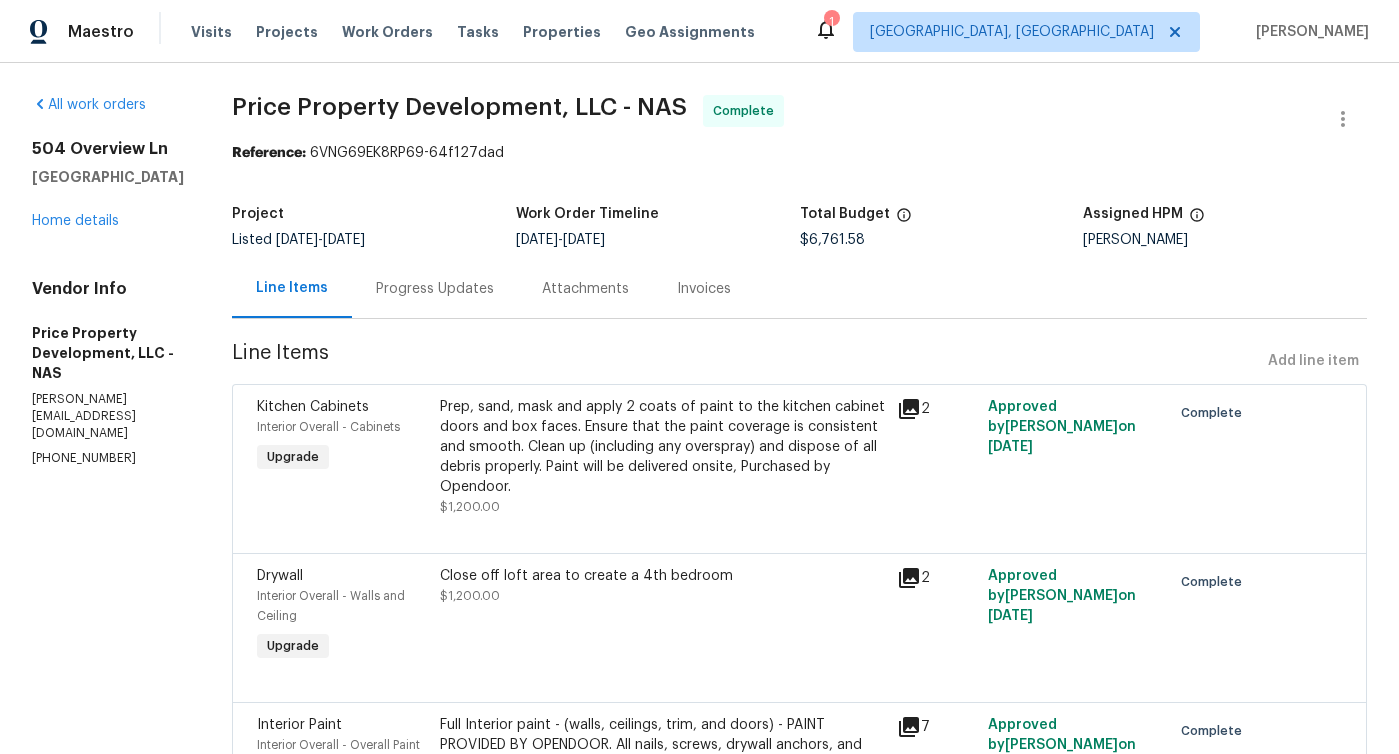 click on "Progress Updates" at bounding box center (435, 289) 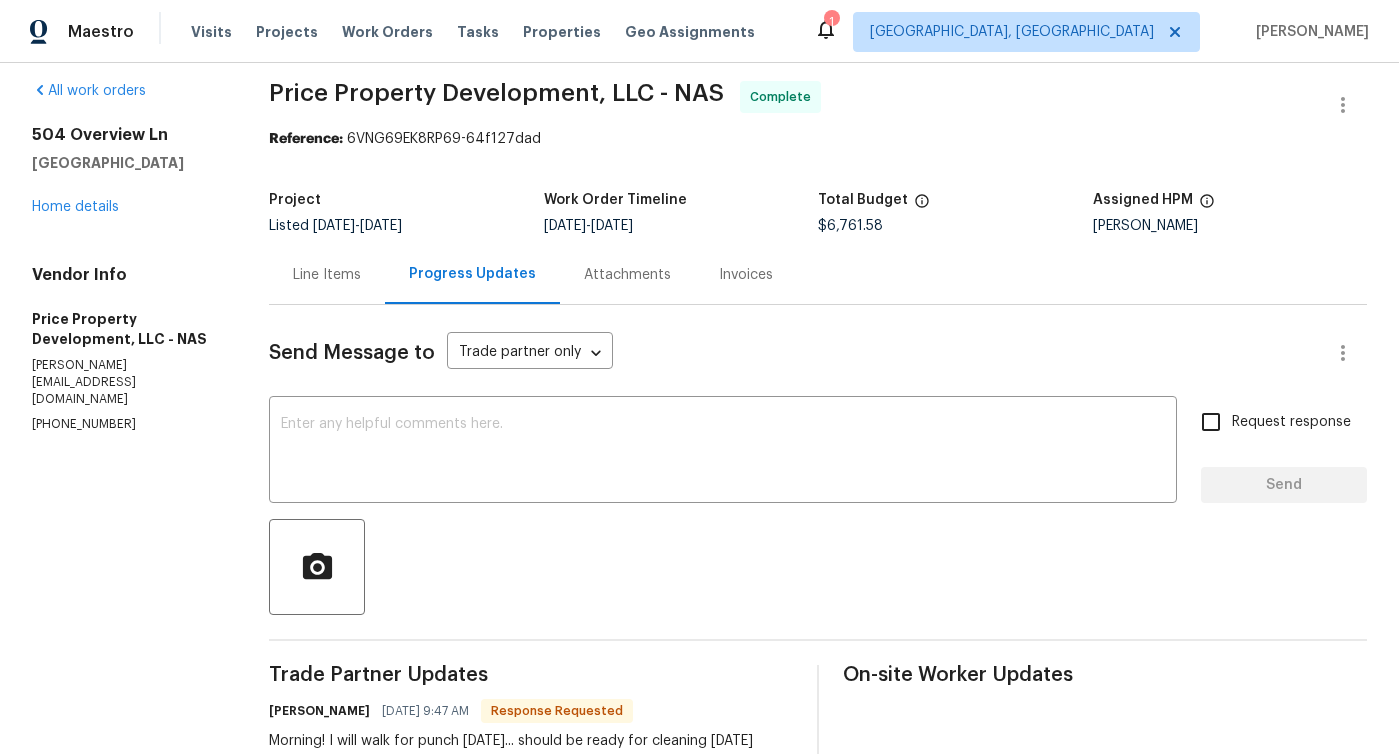 scroll, scrollTop: 0, scrollLeft: 0, axis: both 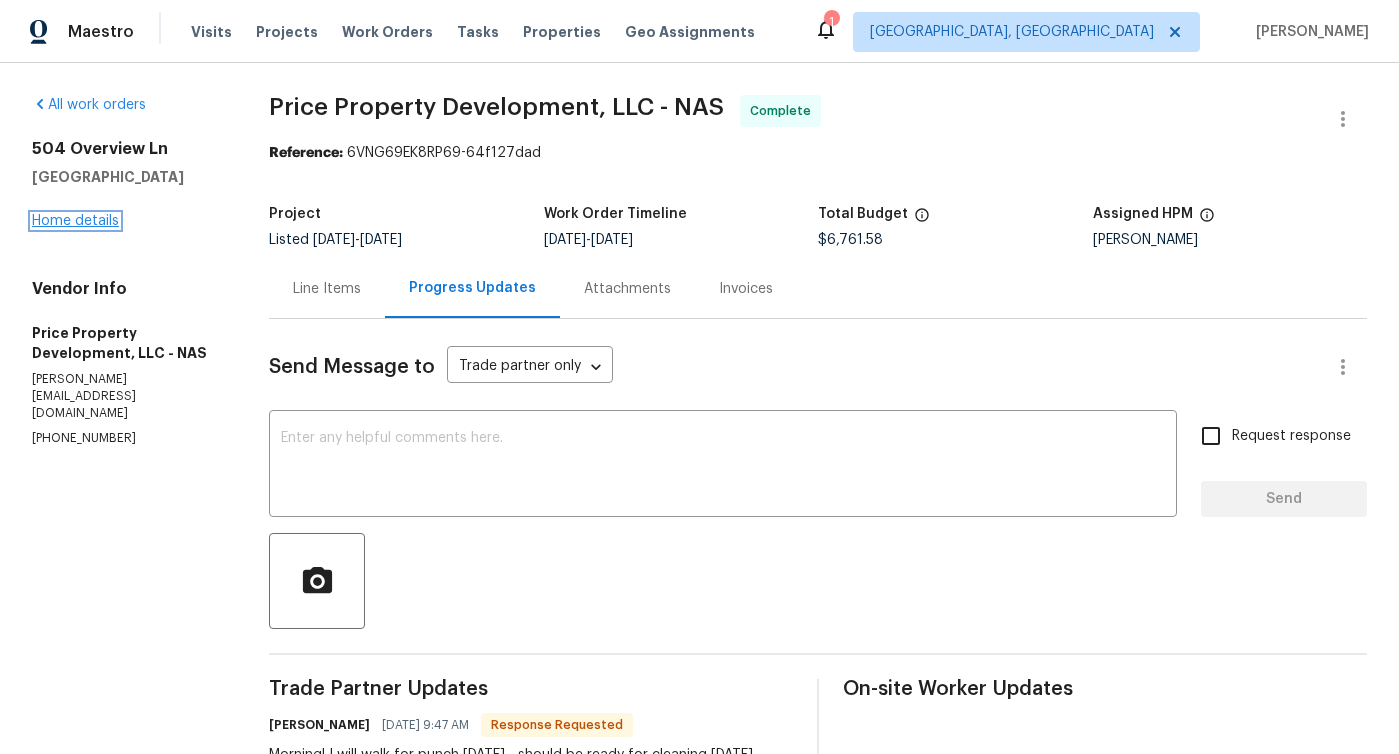 click on "Home details" at bounding box center [75, 221] 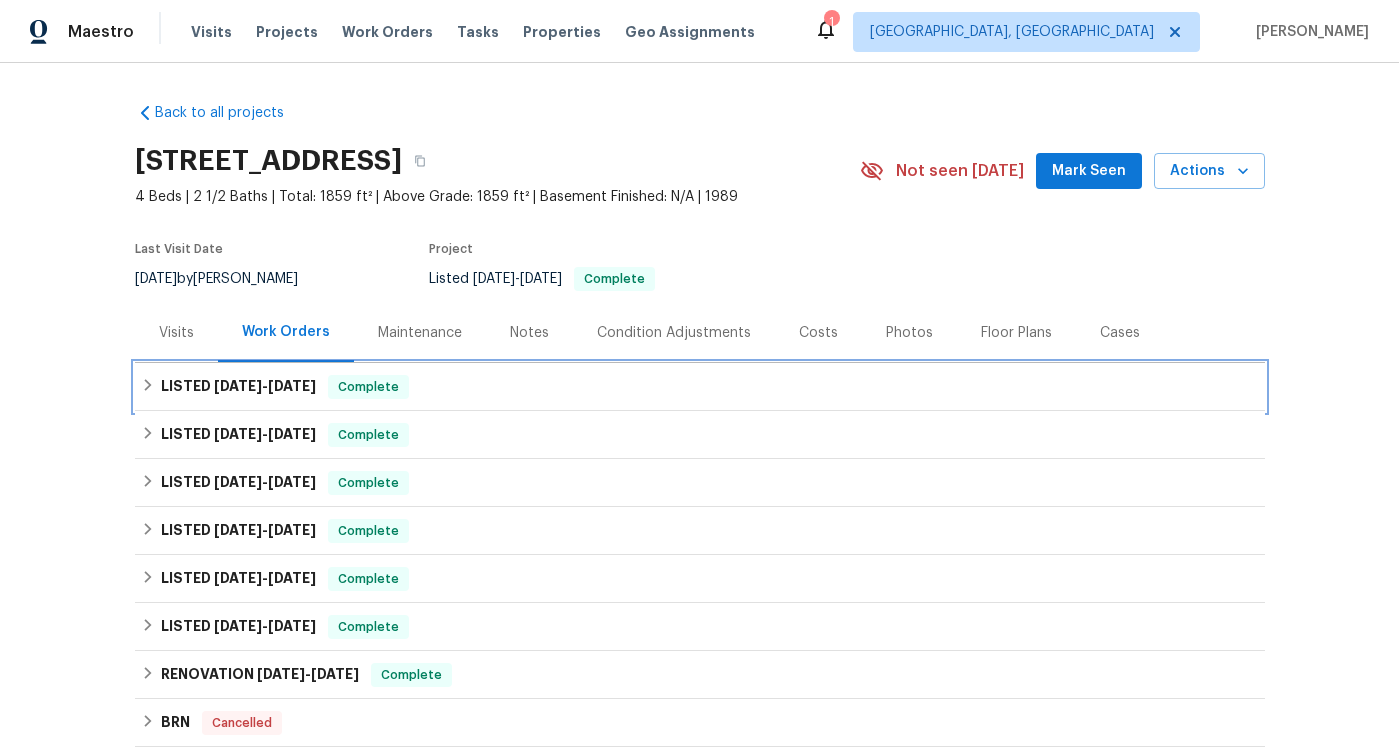click 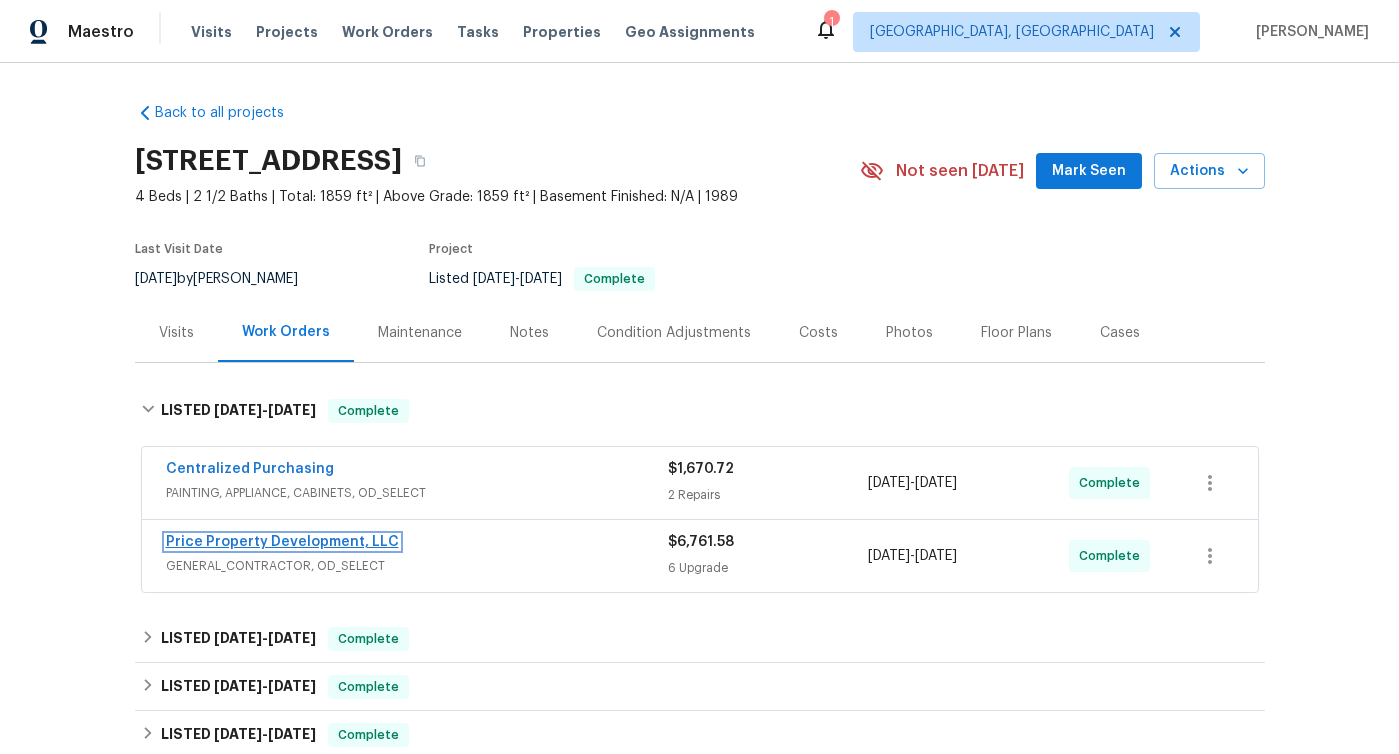 click on "Price Property Development, LLC" at bounding box center [282, 542] 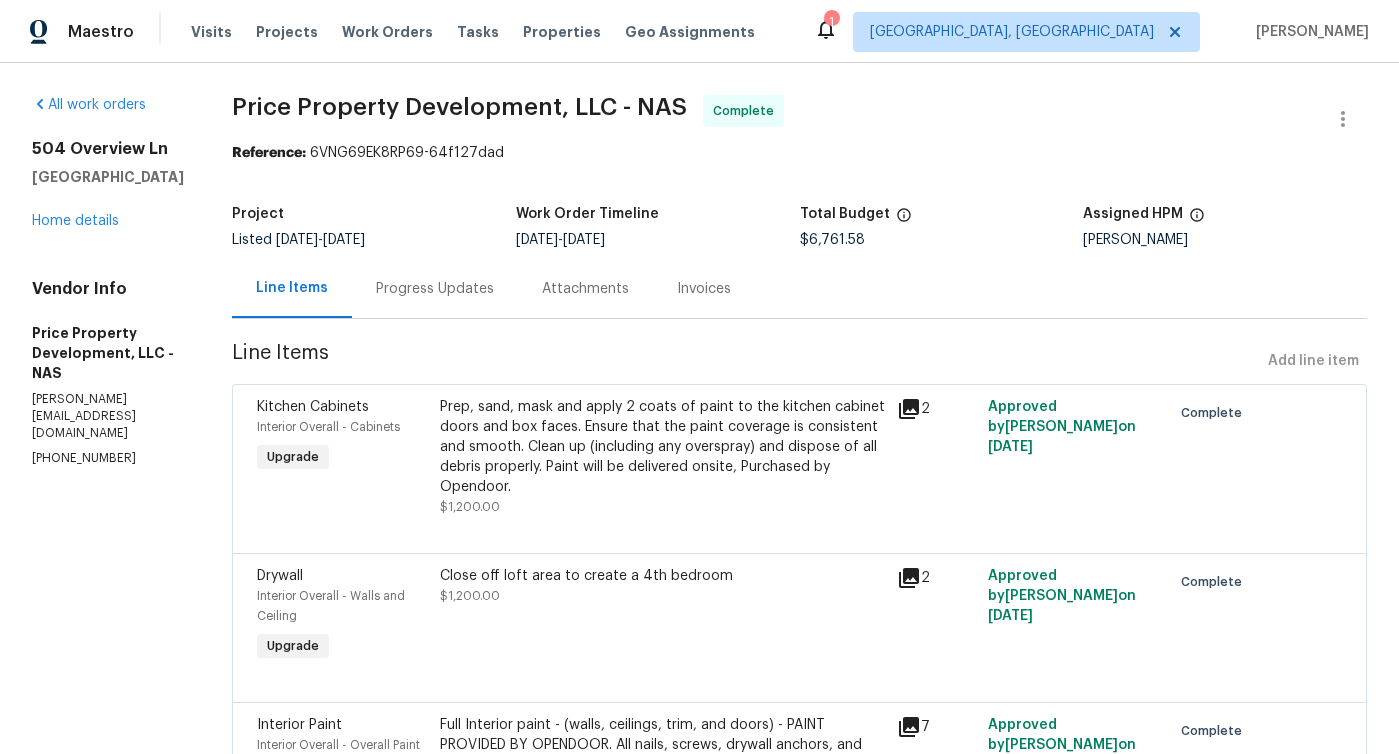 click 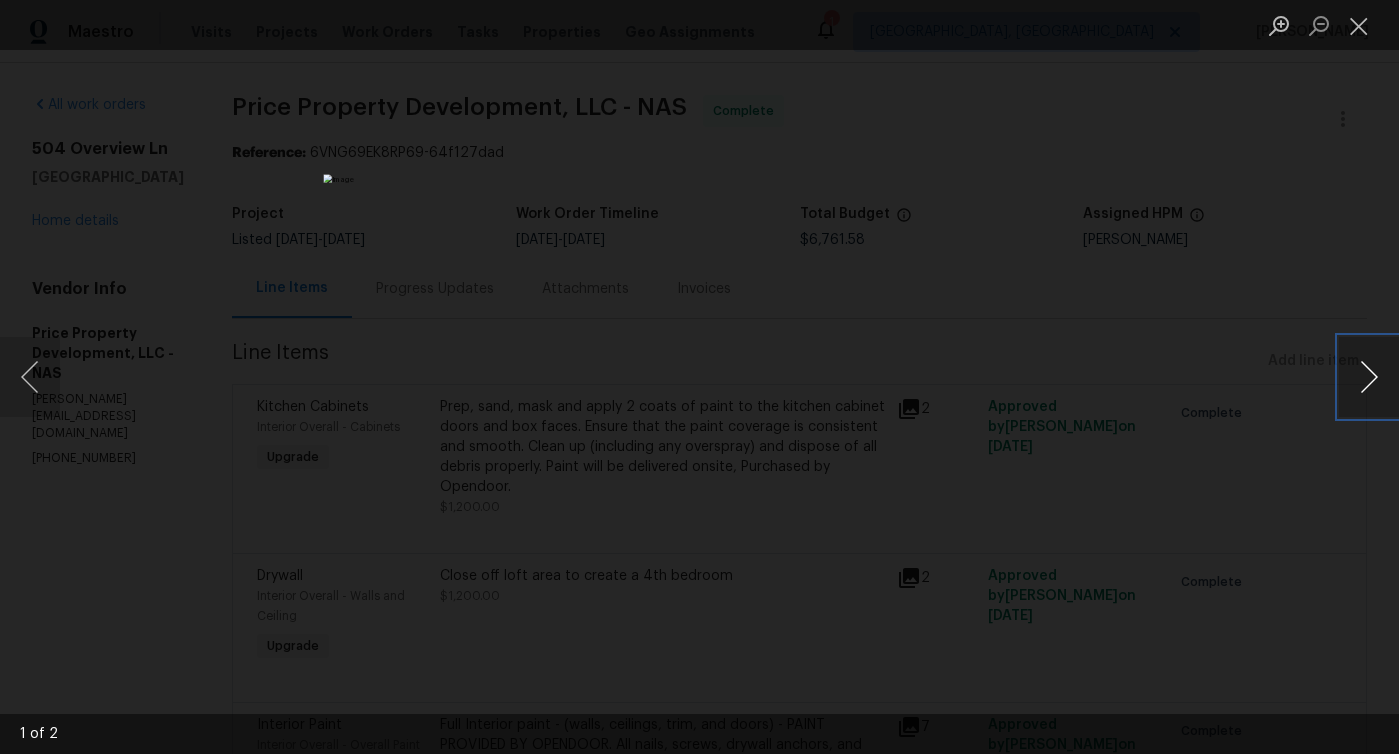 click at bounding box center [1369, 377] 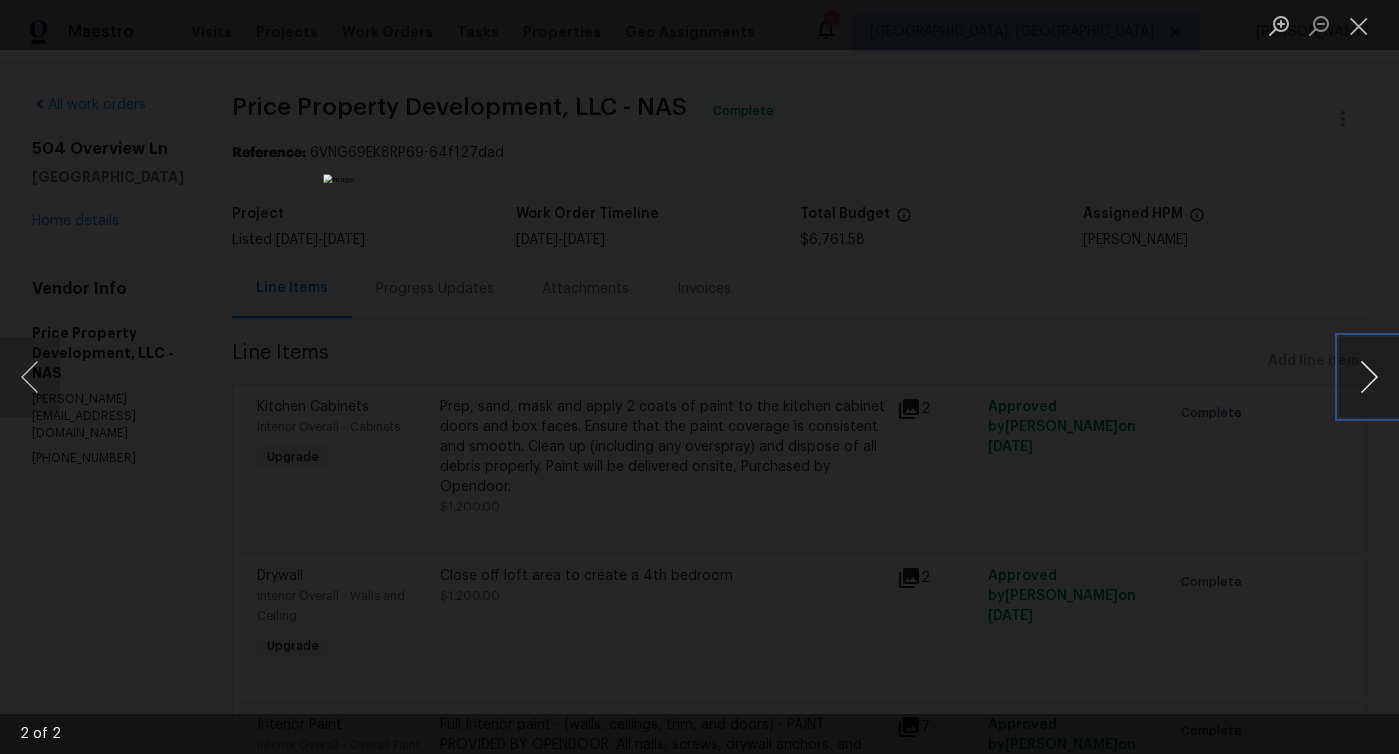 click at bounding box center [1369, 377] 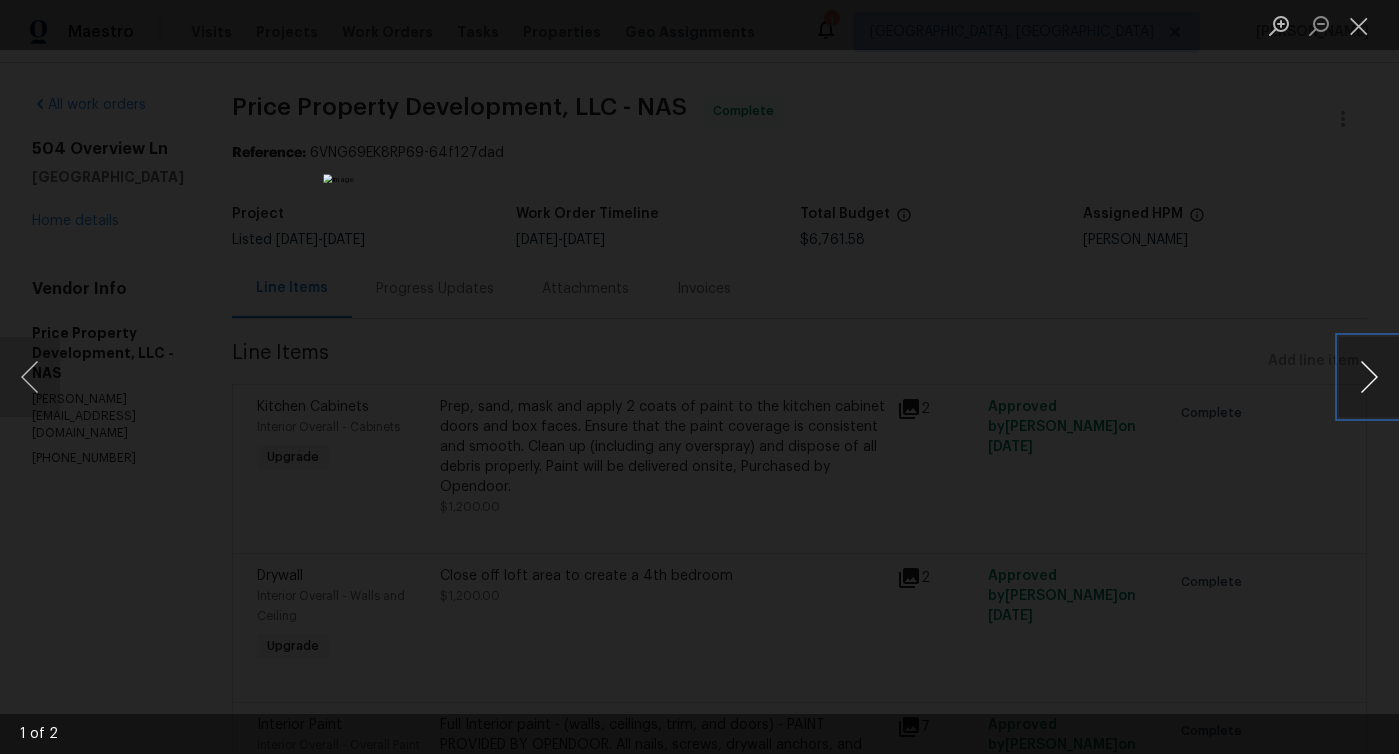 click at bounding box center [1369, 377] 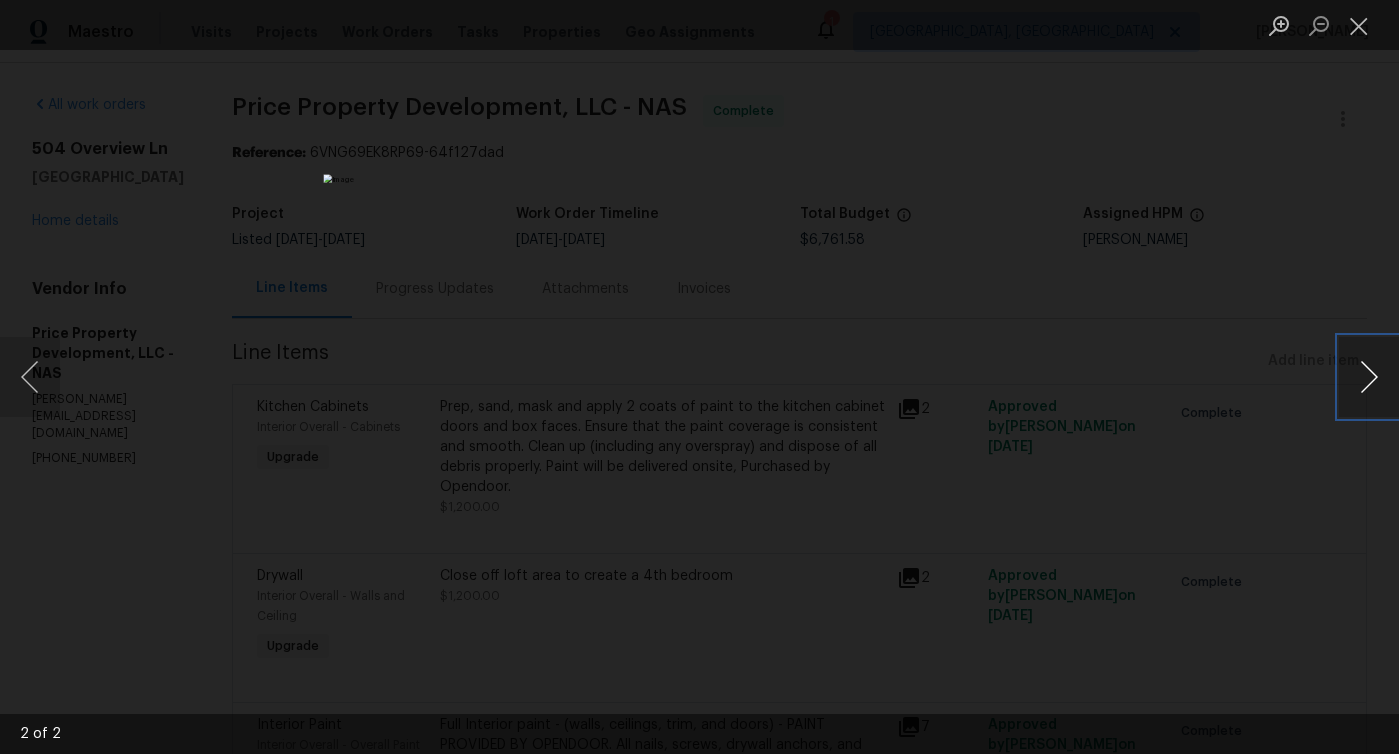 click at bounding box center [1369, 377] 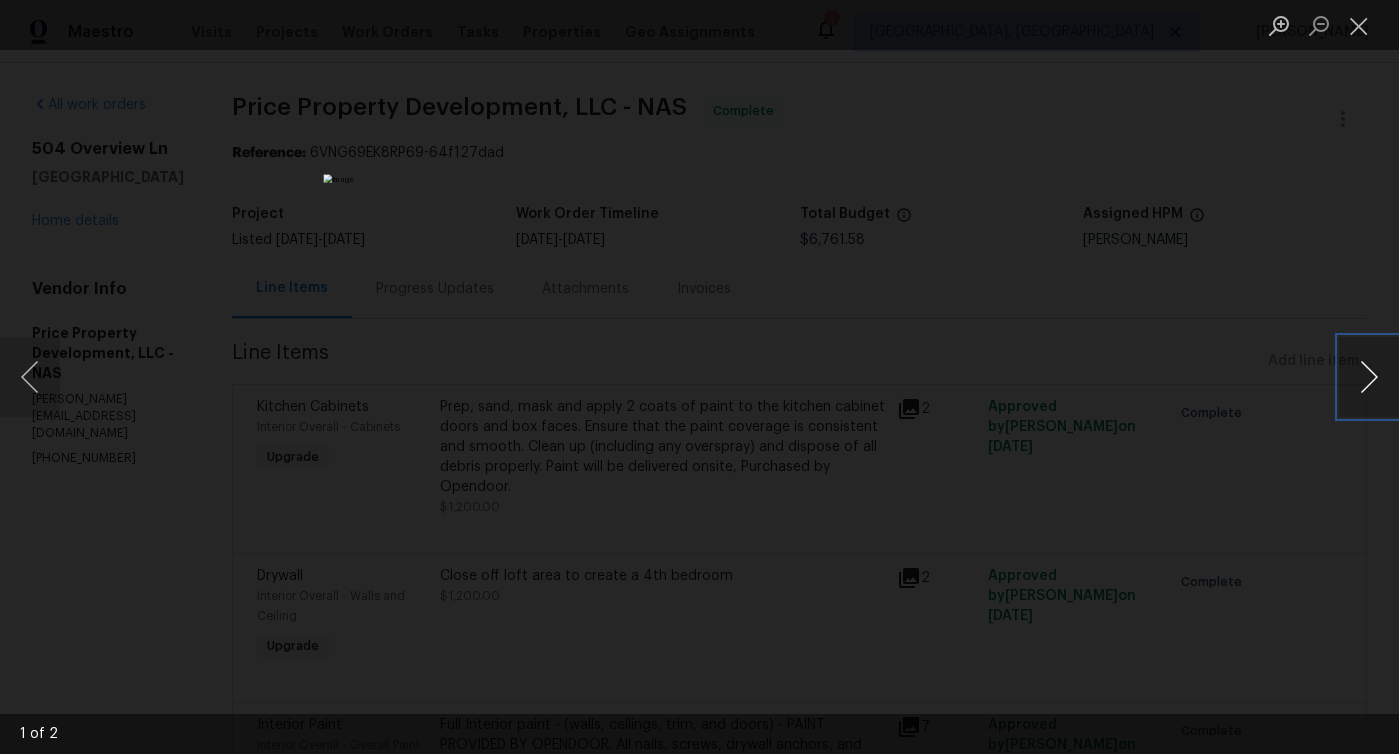 click at bounding box center [1369, 377] 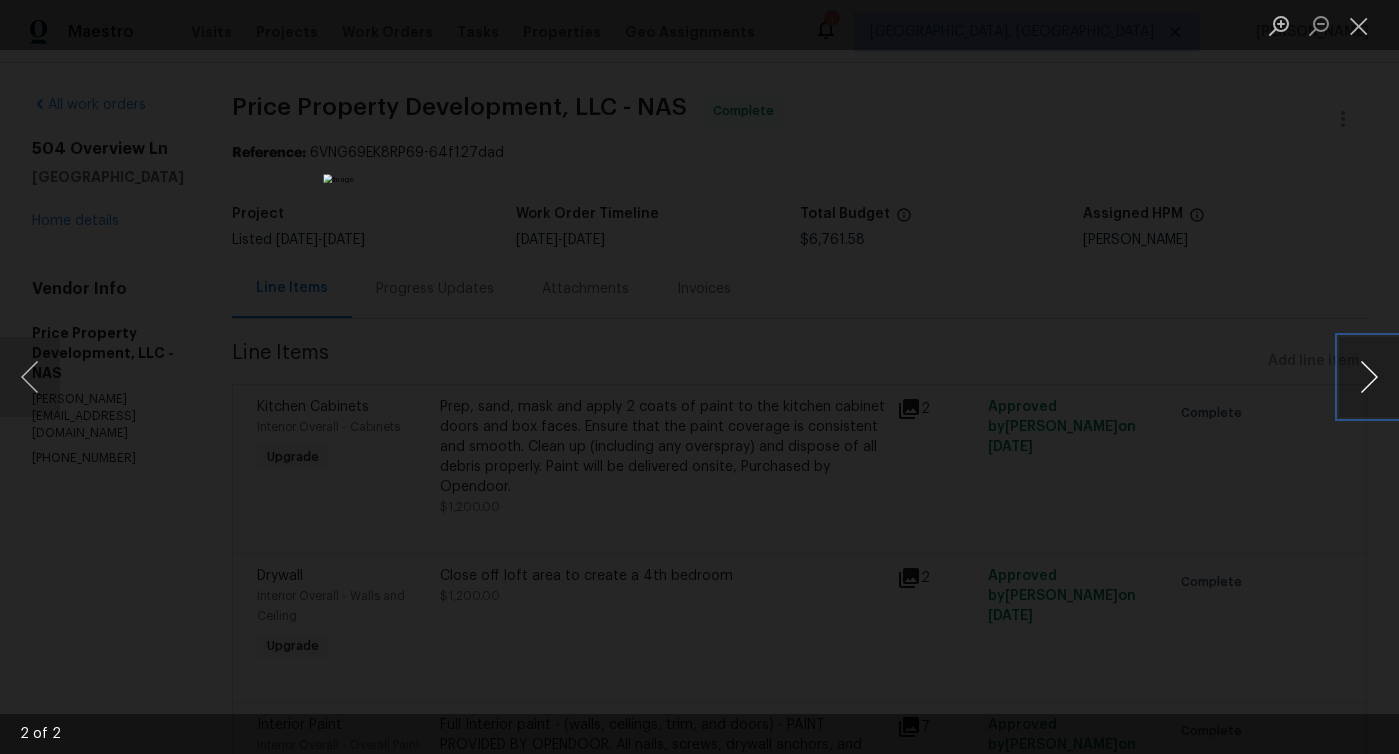 click at bounding box center [1369, 377] 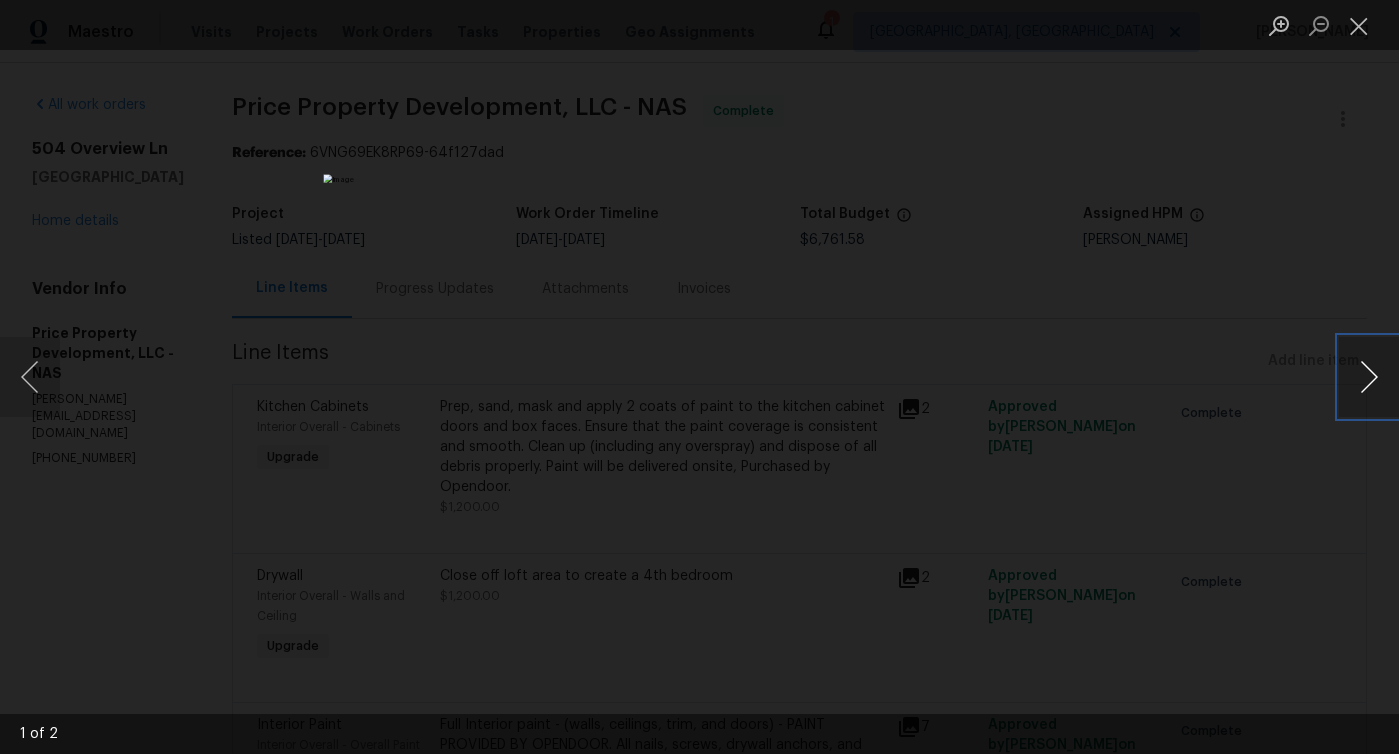 click at bounding box center [1369, 377] 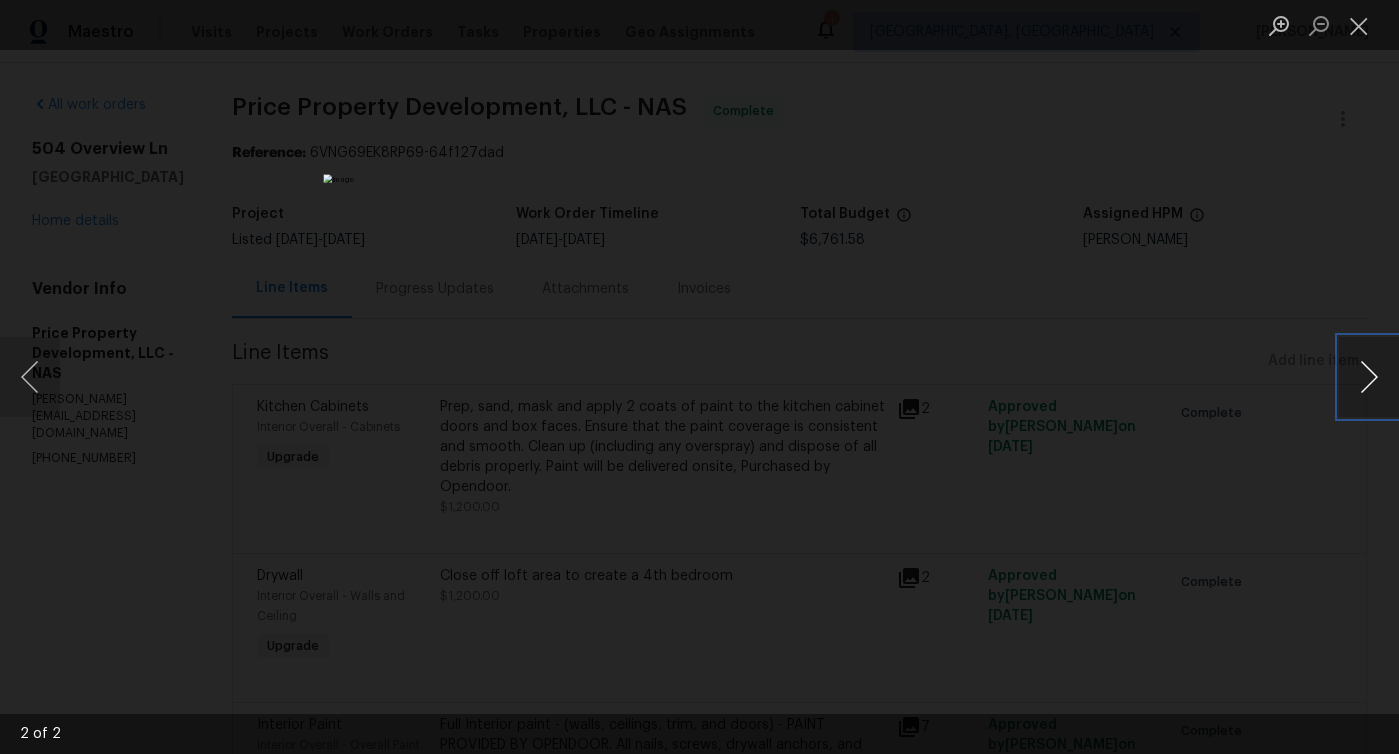 click at bounding box center (1369, 377) 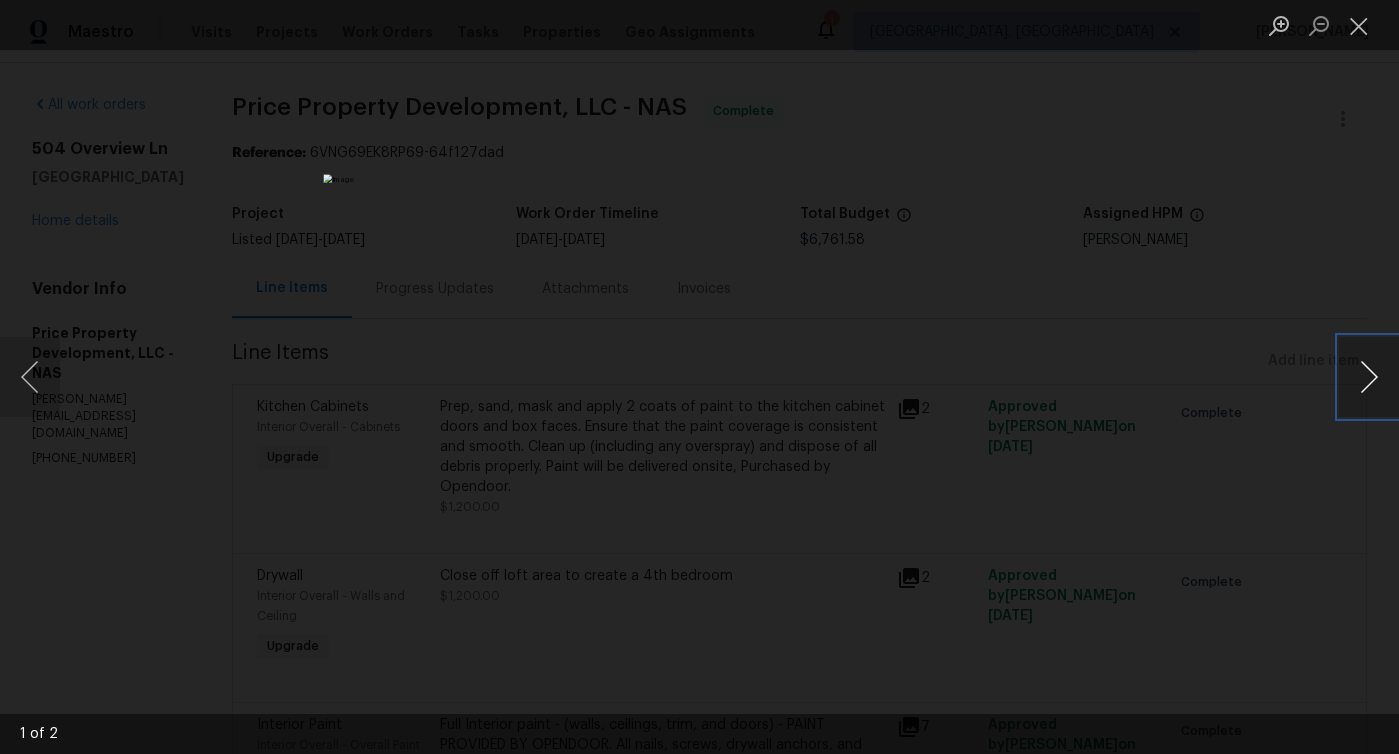 click at bounding box center (1369, 377) 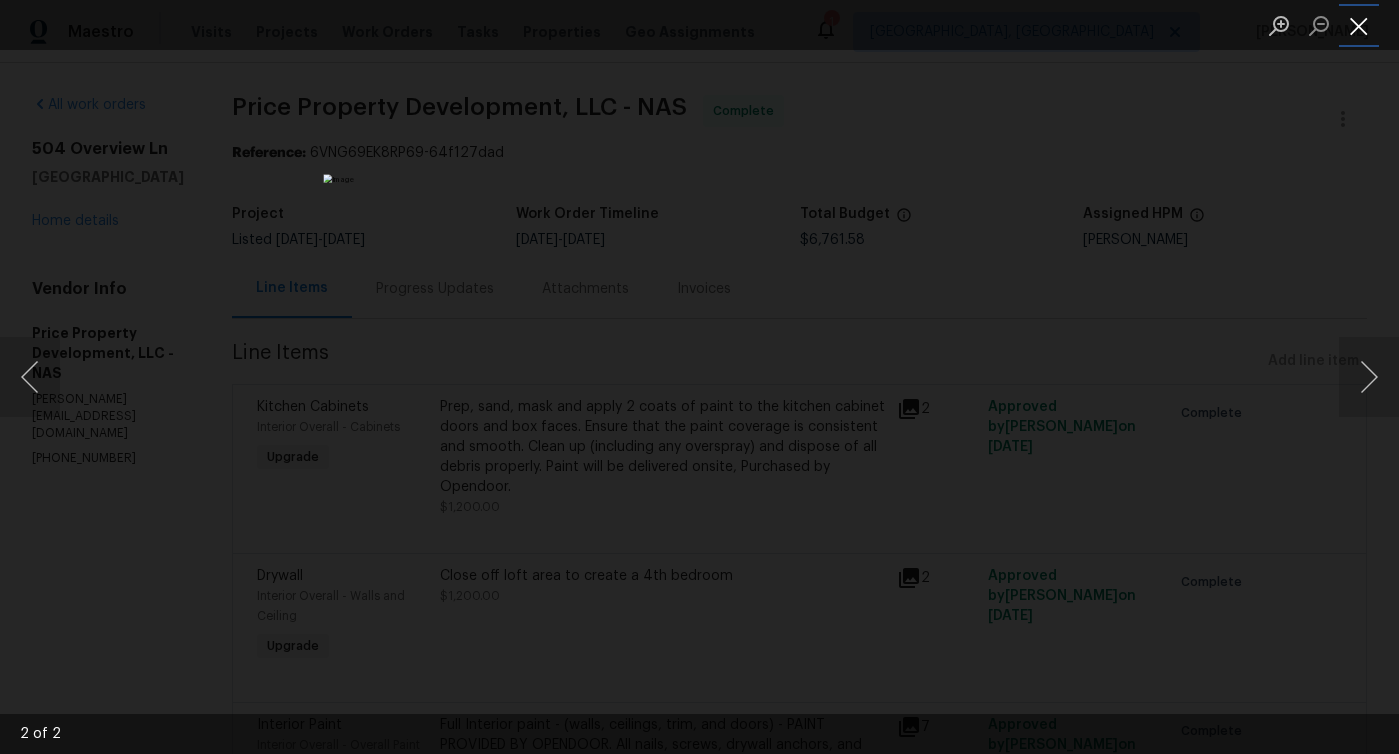 click at bounding box center [1359, 25] 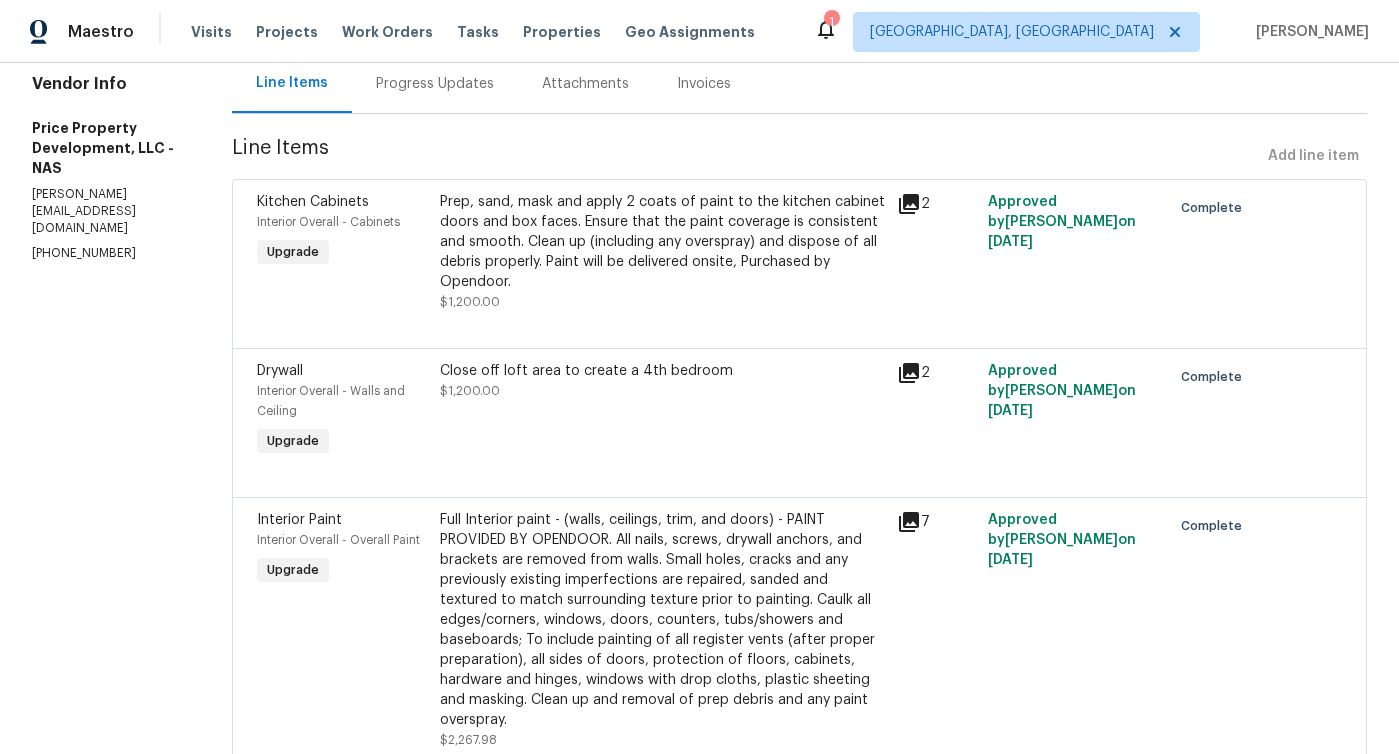 scroll, scrollTop: 185, scrollLeft: 0, axis: vertical 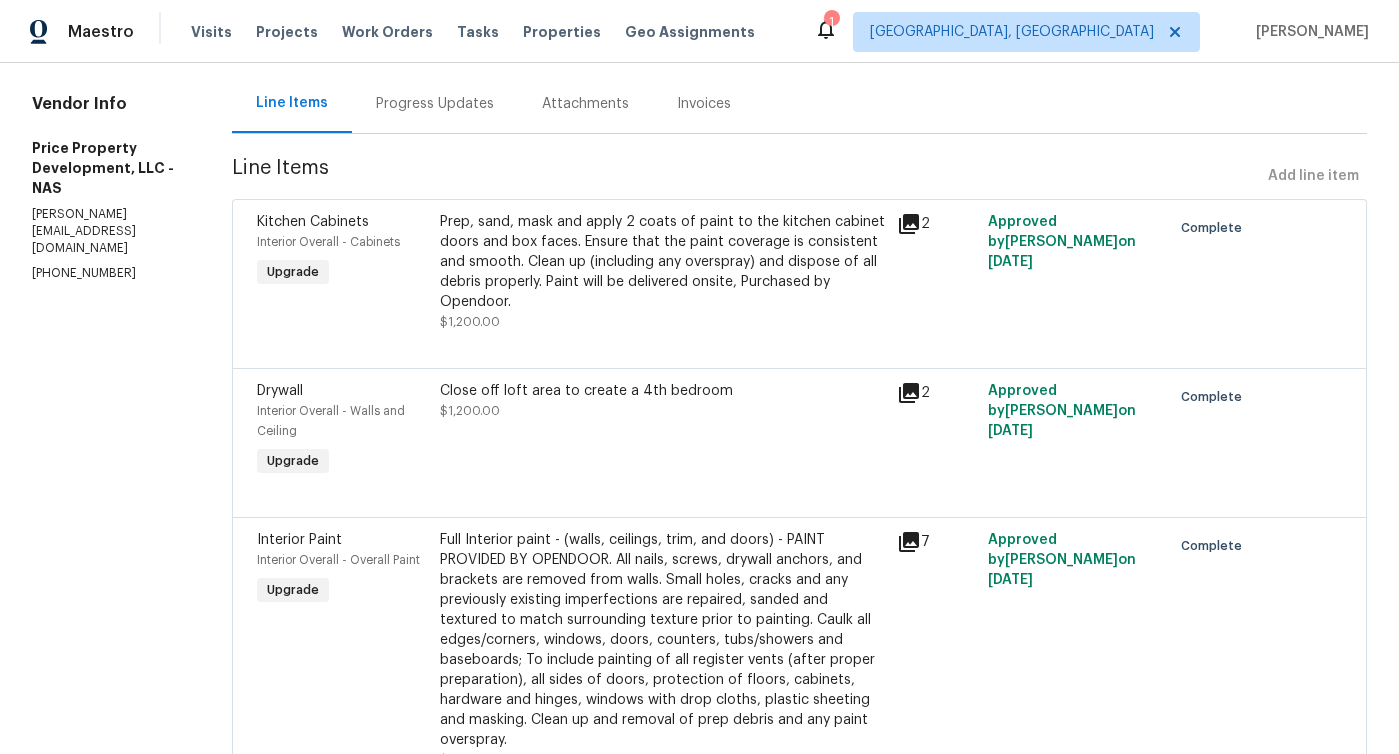 click on "Drywall" at bounding box center (280, 391) 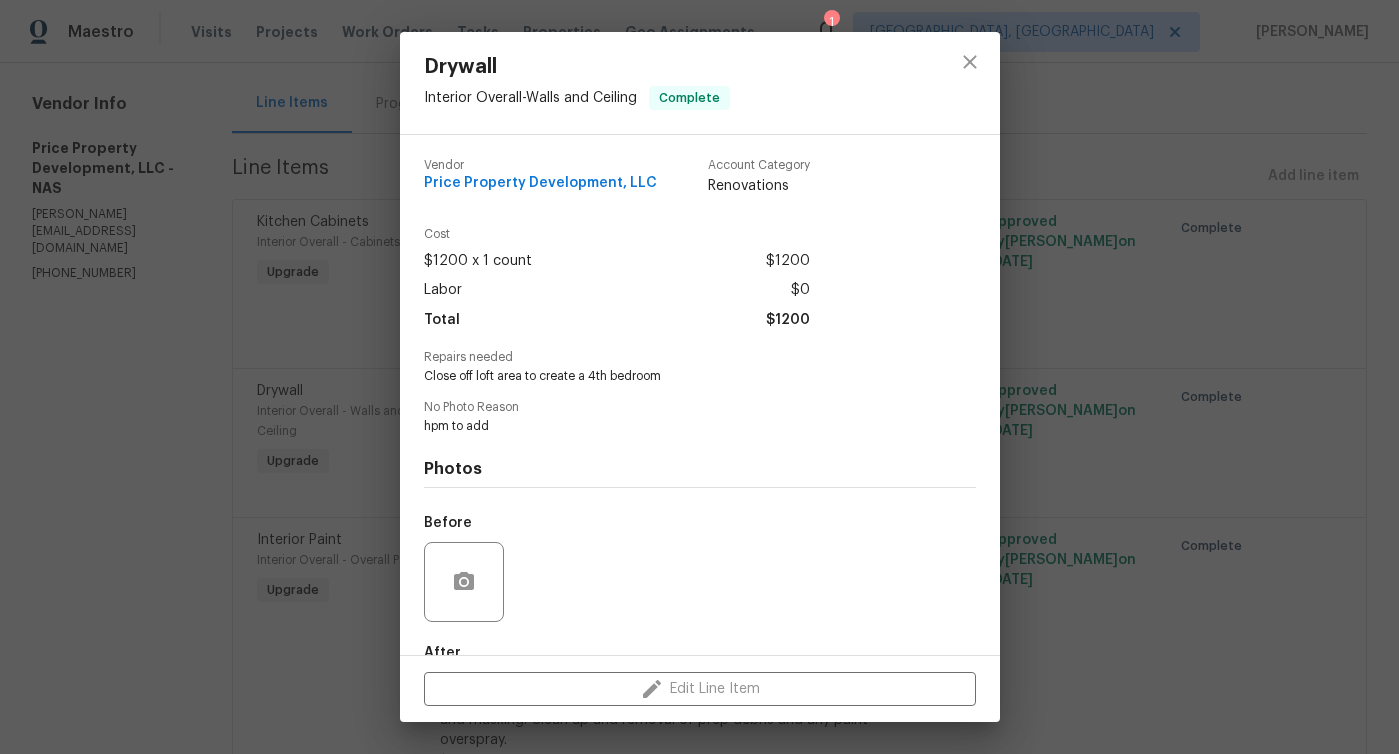 click on "Drywall Interior Overall  -  Walls and Ceiling Complete Vendor Price Property Development, LLC Account Category Renovations Cost $1200 x 1 count $1200 Labor $0 Total $1200 Repairs needed Close off loft area to create a 4th bedroom No Photo Reason hpm to add  Photos Before After  Edit Line Item" at bounding box center (699, 377) 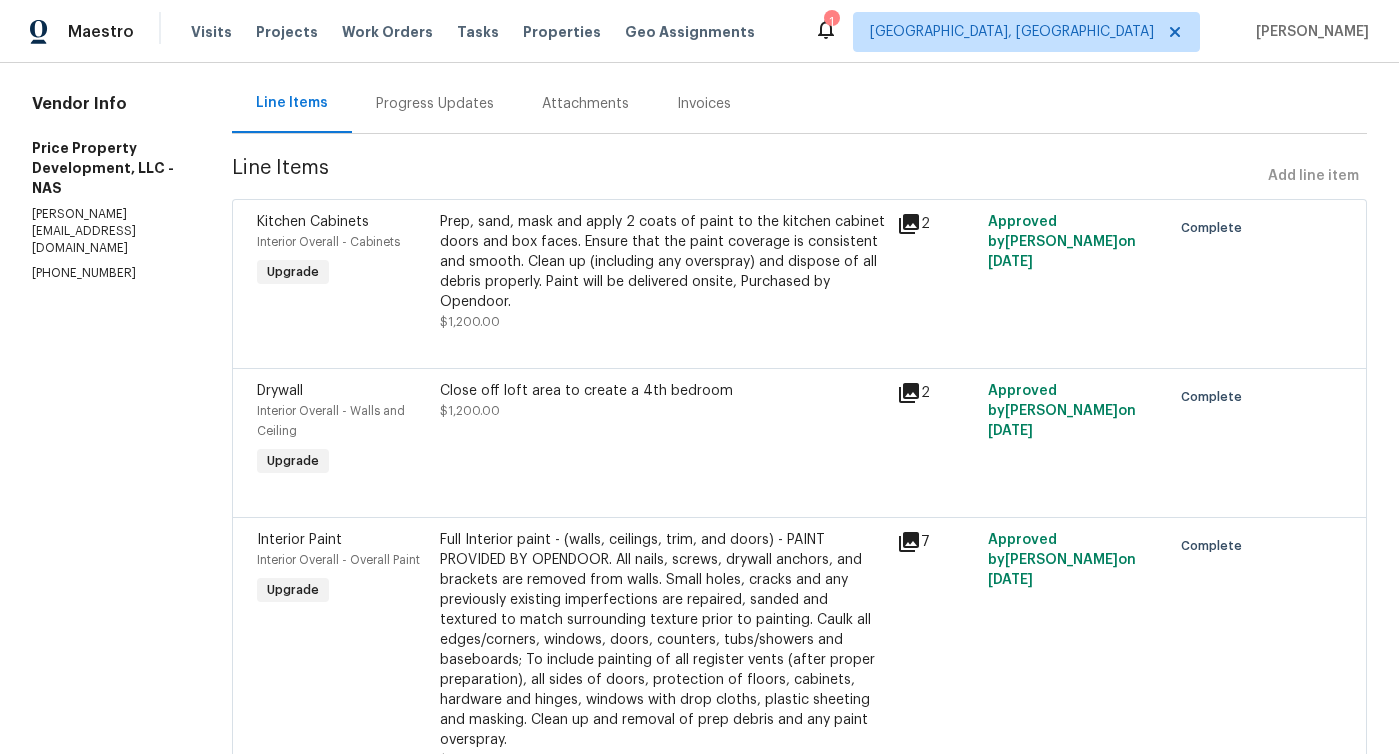 click 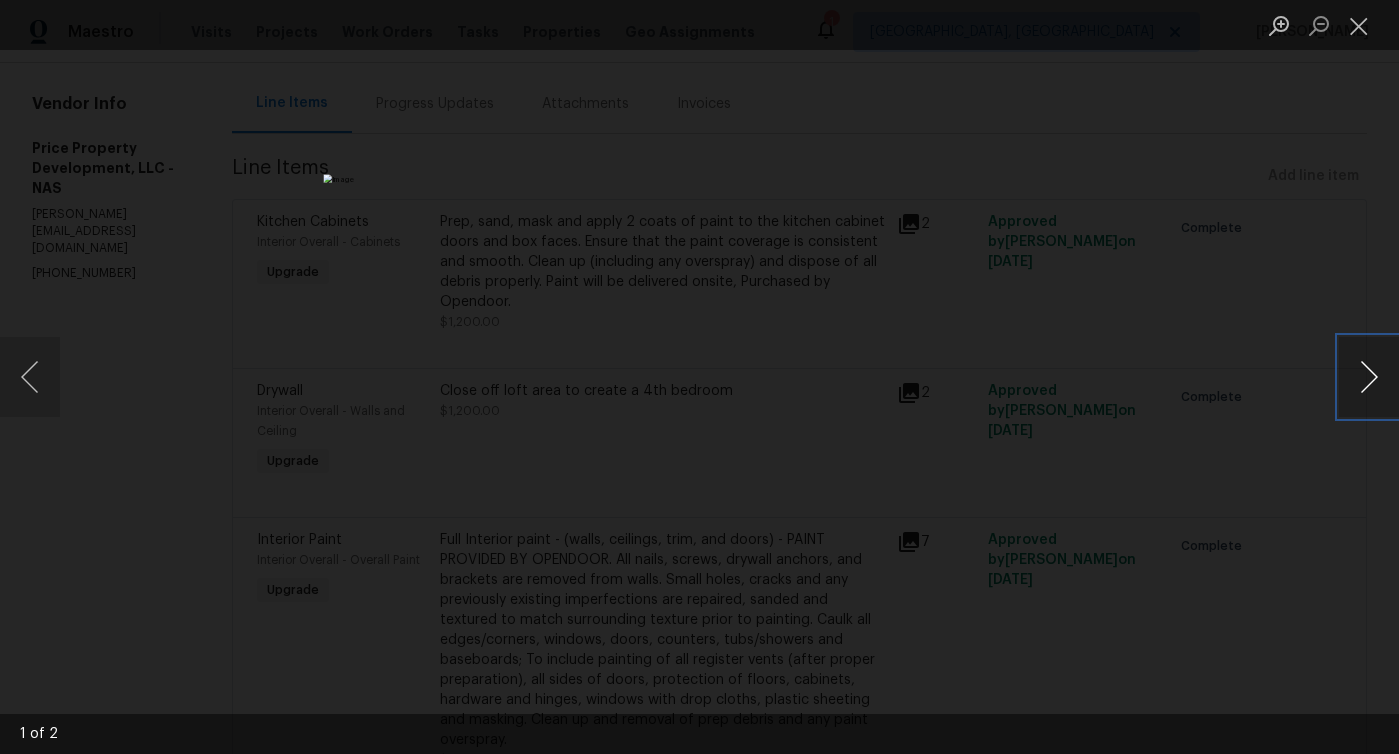 click at bounding box center [1369, 377] 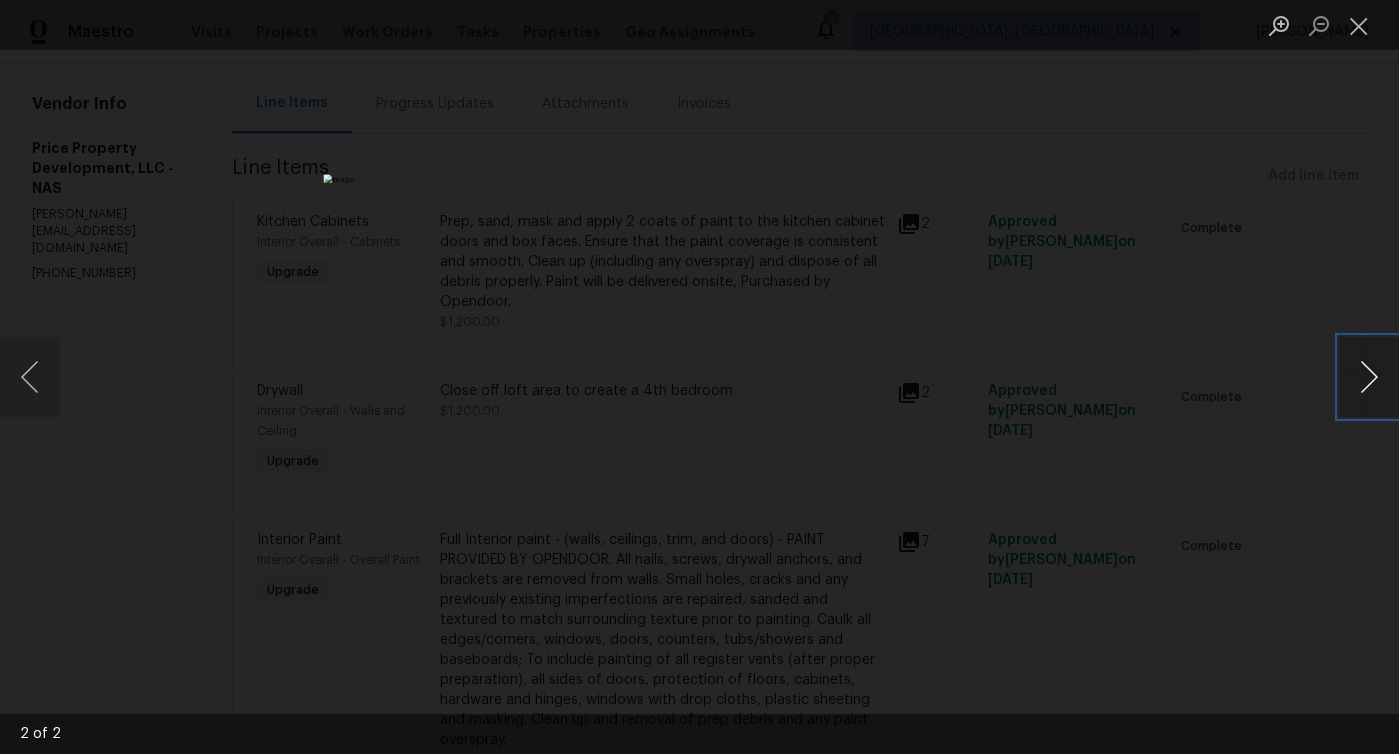 click at bounding box center [1369, 377] 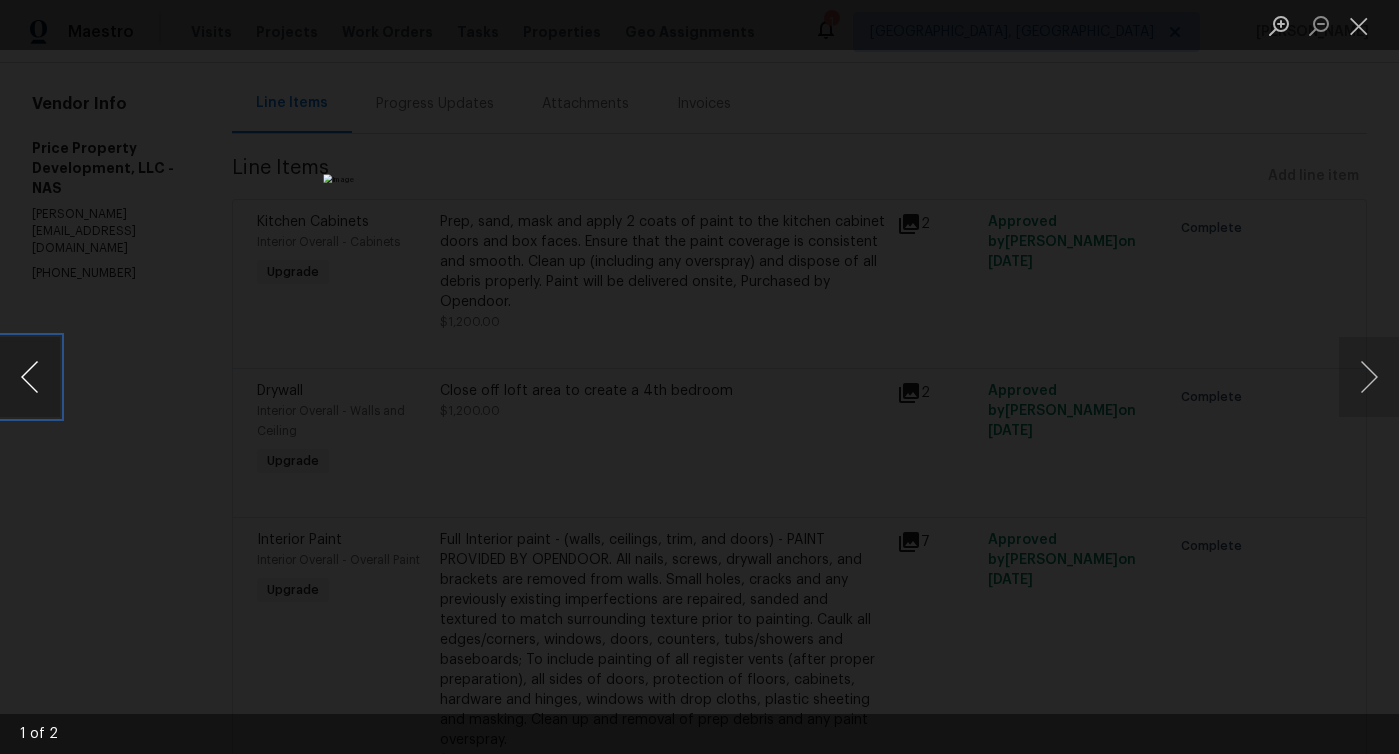 click at bounding box center [30, 377] 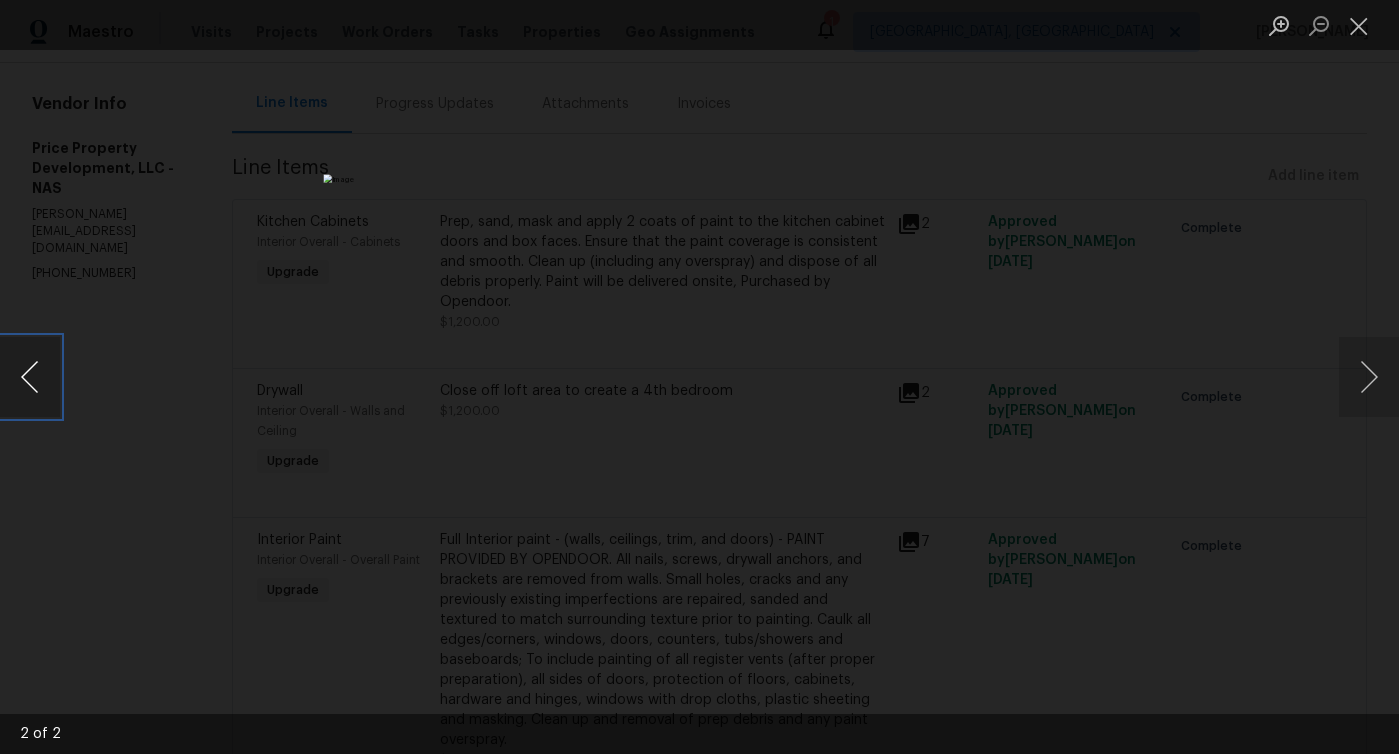 click at bounding box center [30, 377] 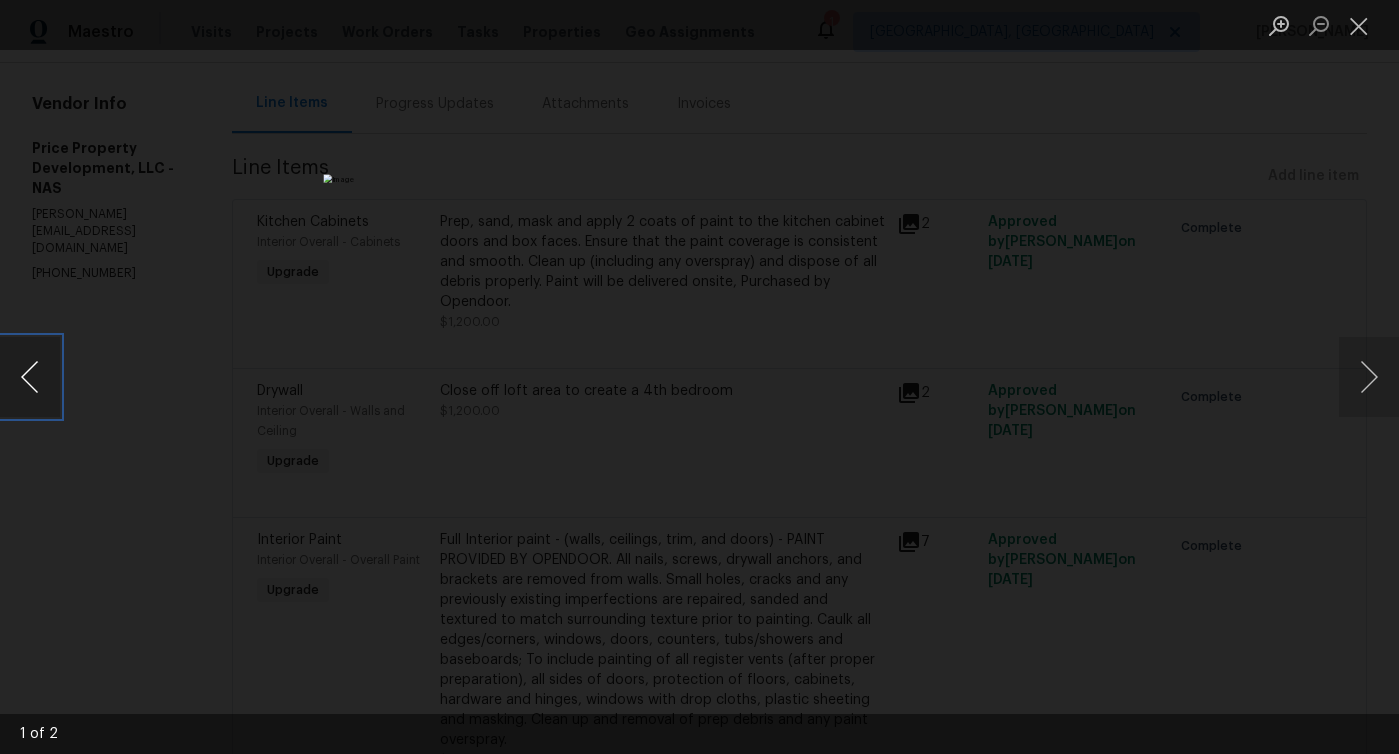 click at bounding box center (30, 377) 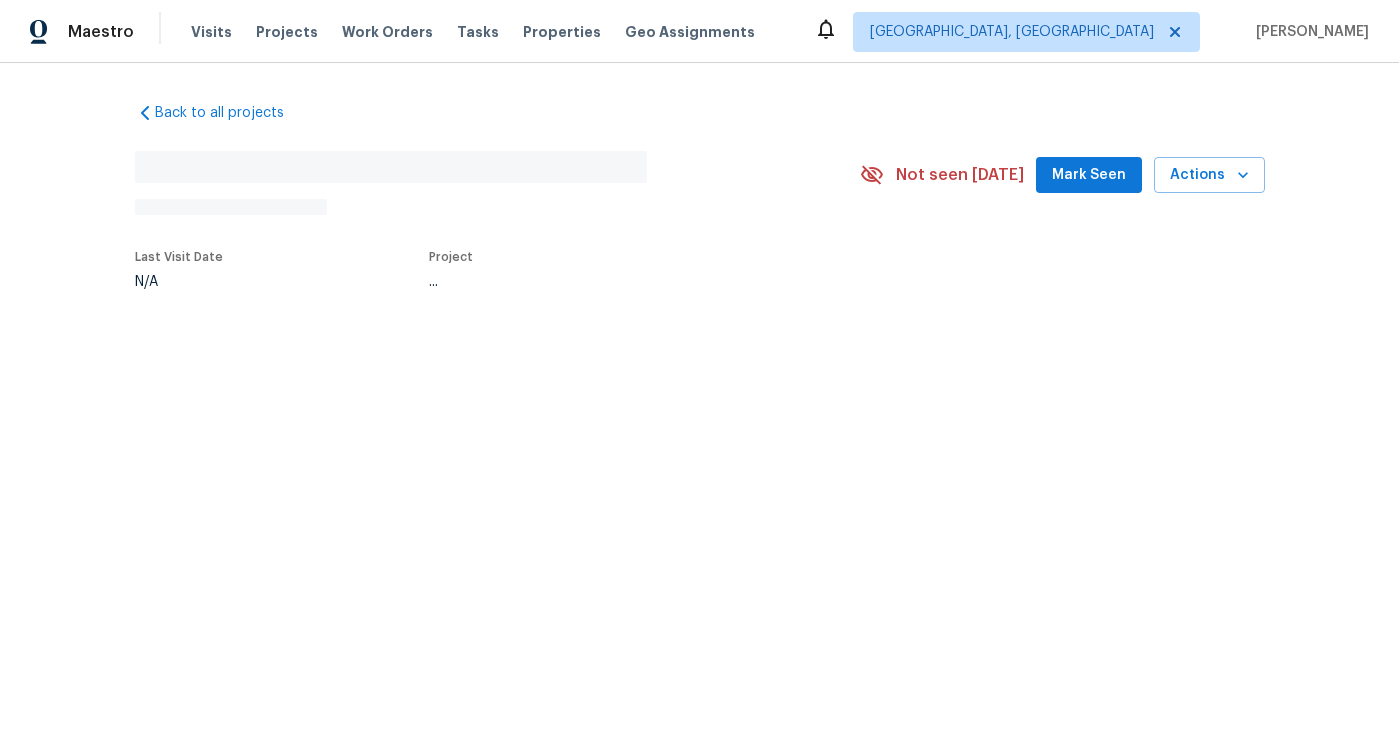 scroll, scrollTop: 0, scrollLeft: 0, axis: both 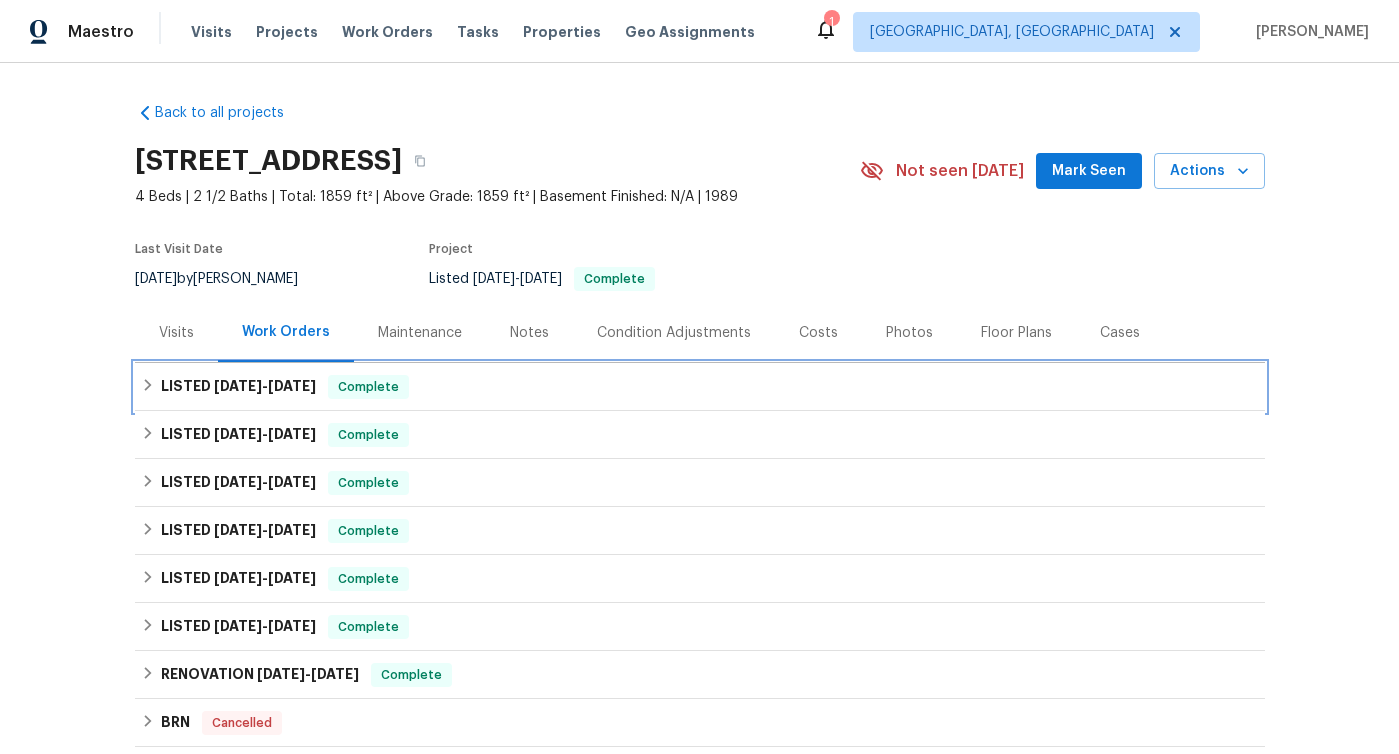 click 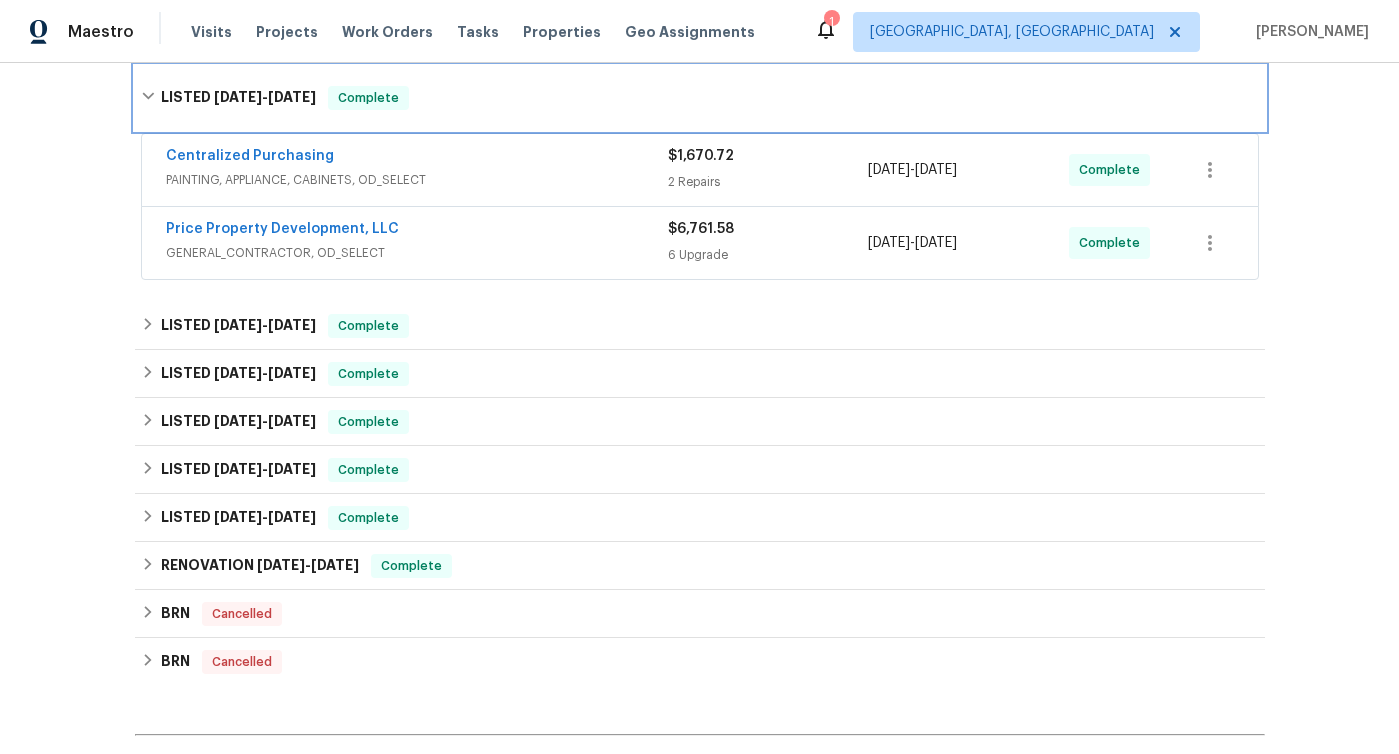 scroll, scrollTop: 320, scrollLeft: 0, axis: vertical 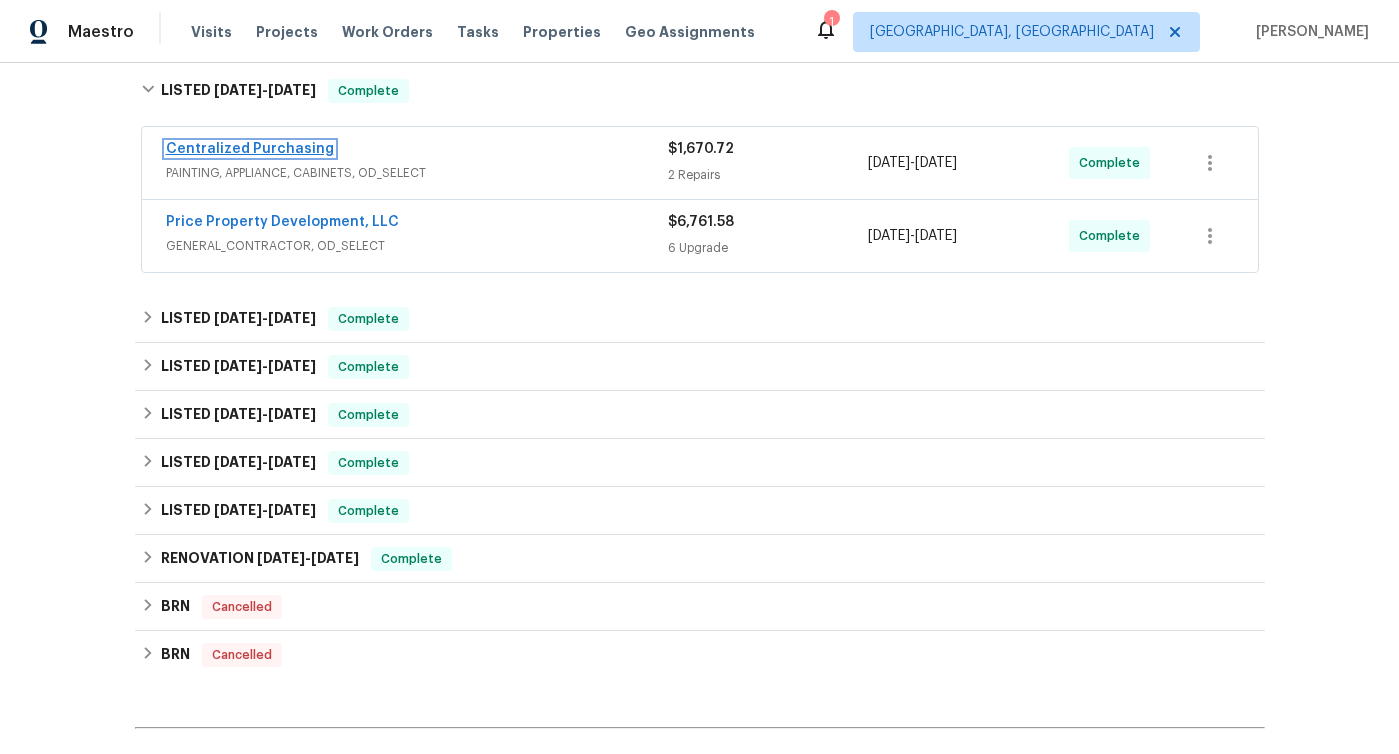 click on "Centralized Purchasing" at bounding box center [250, 149] 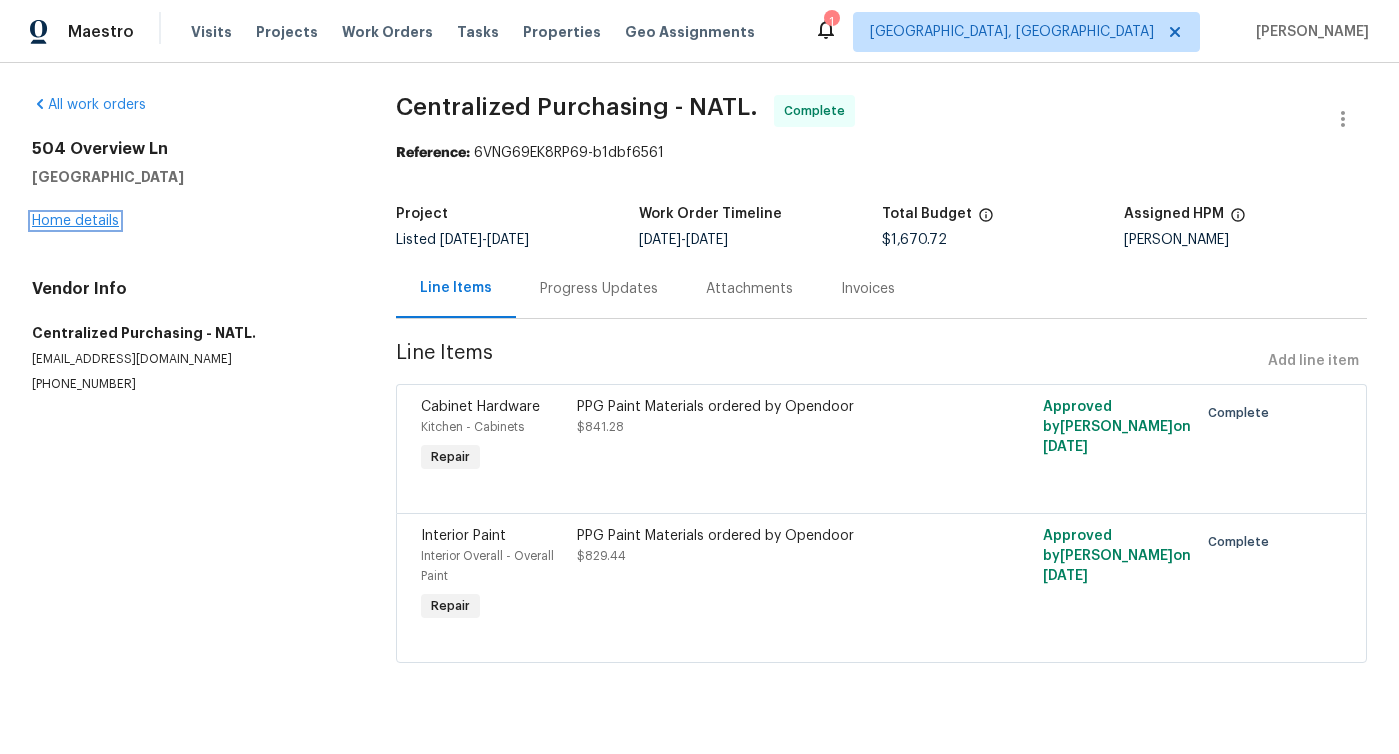 click on "Home details" at bounding box center [75, 221] 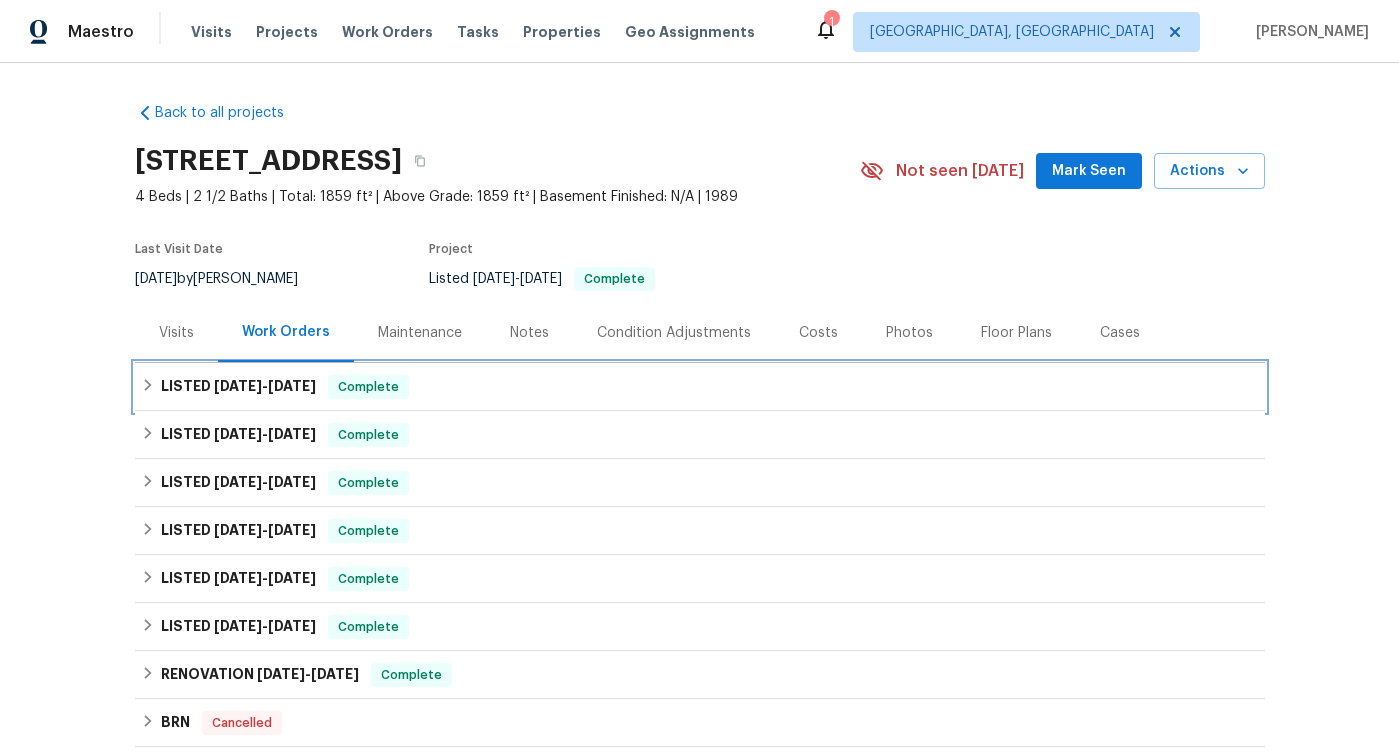click 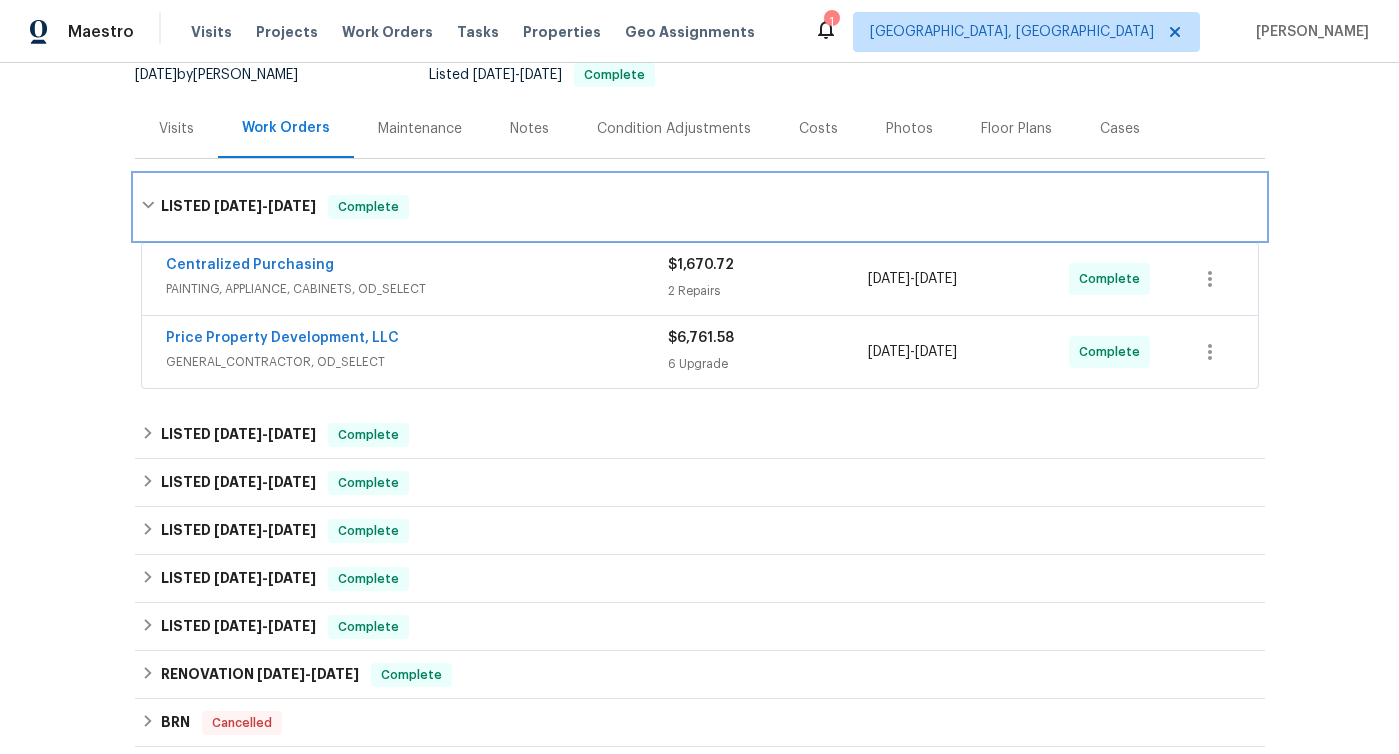 scroll, scrollTop: 211, scrollLeft: 0, axis: vertical 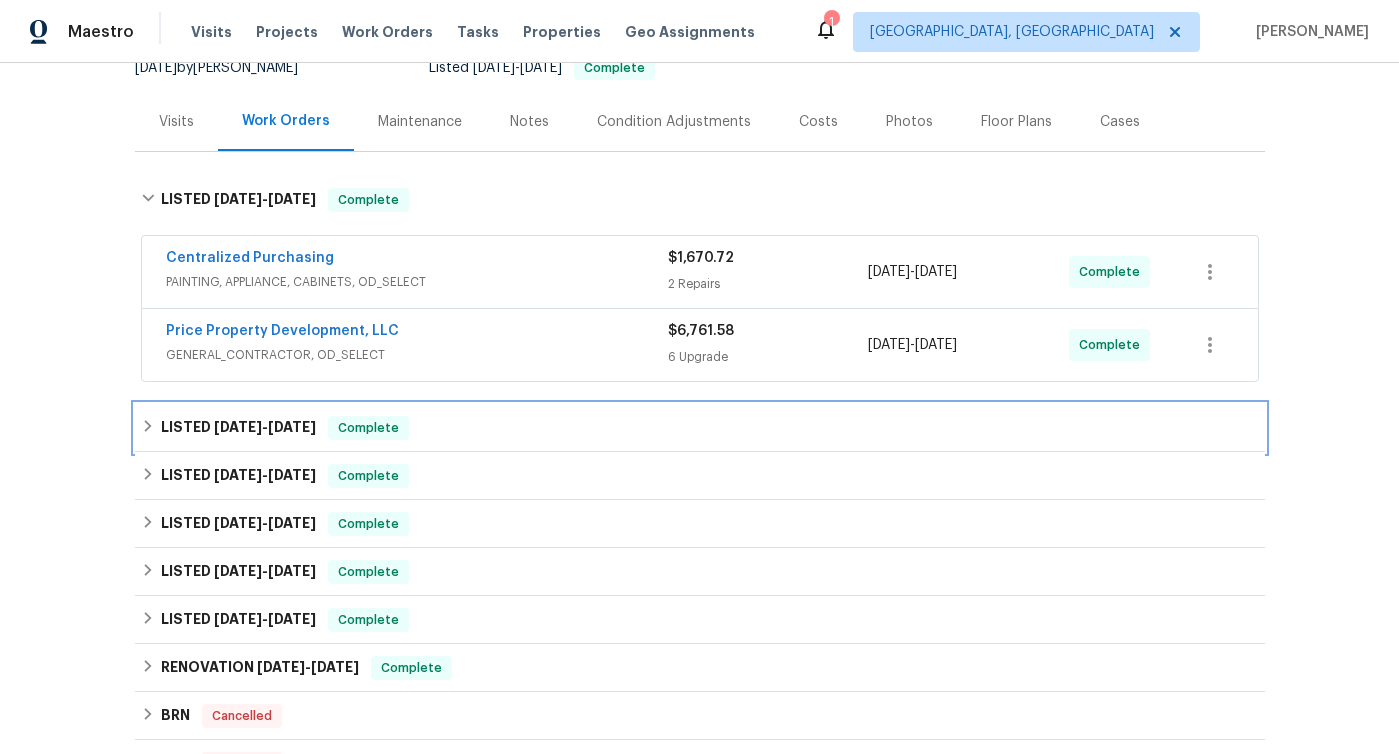 click 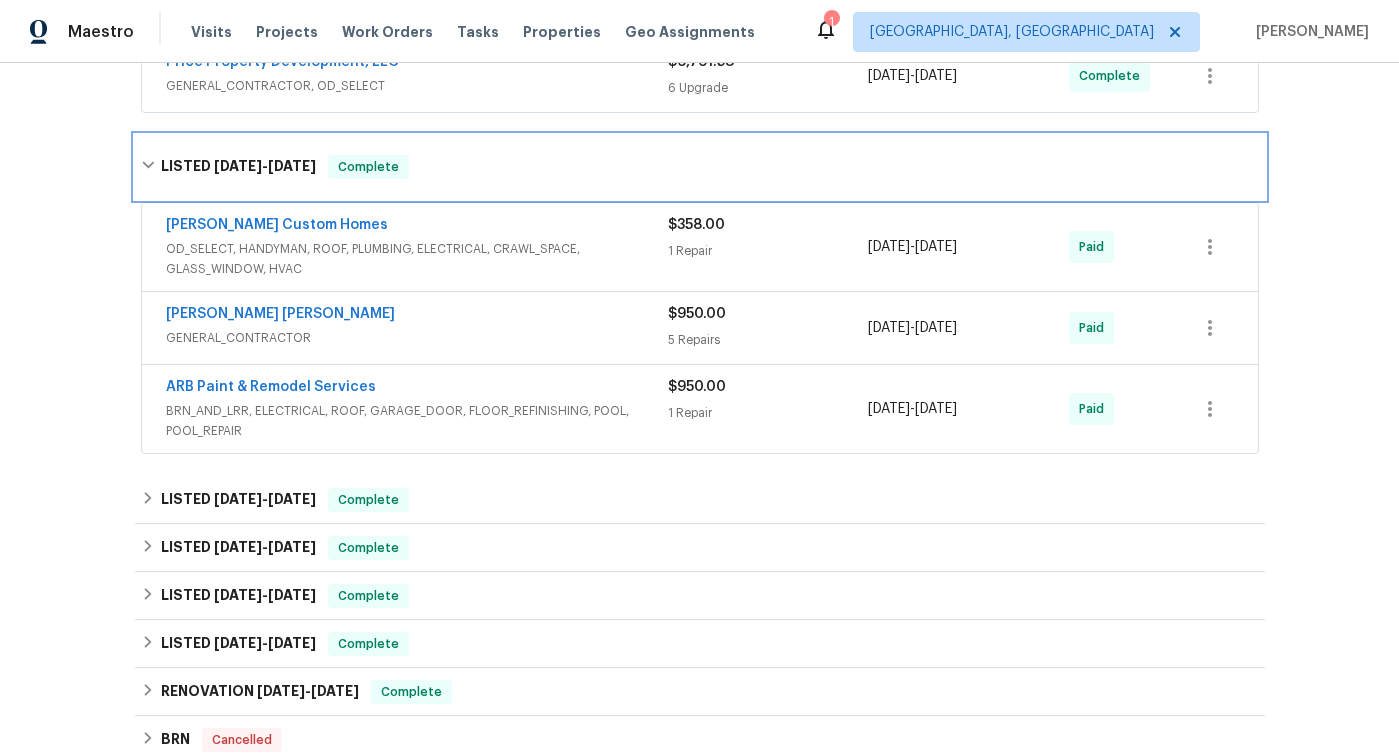 scroll, scrollTop: 483, scrollLeft: 0, axis: vertical 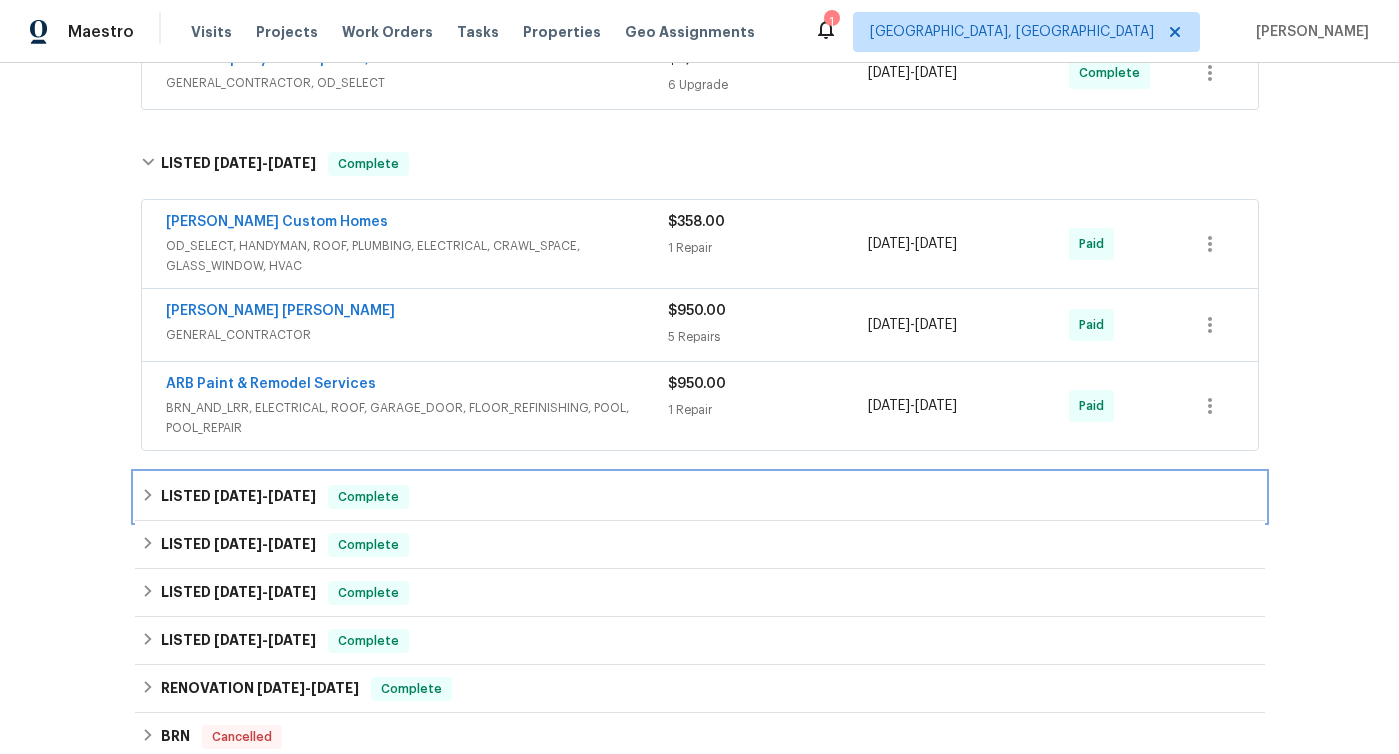 click 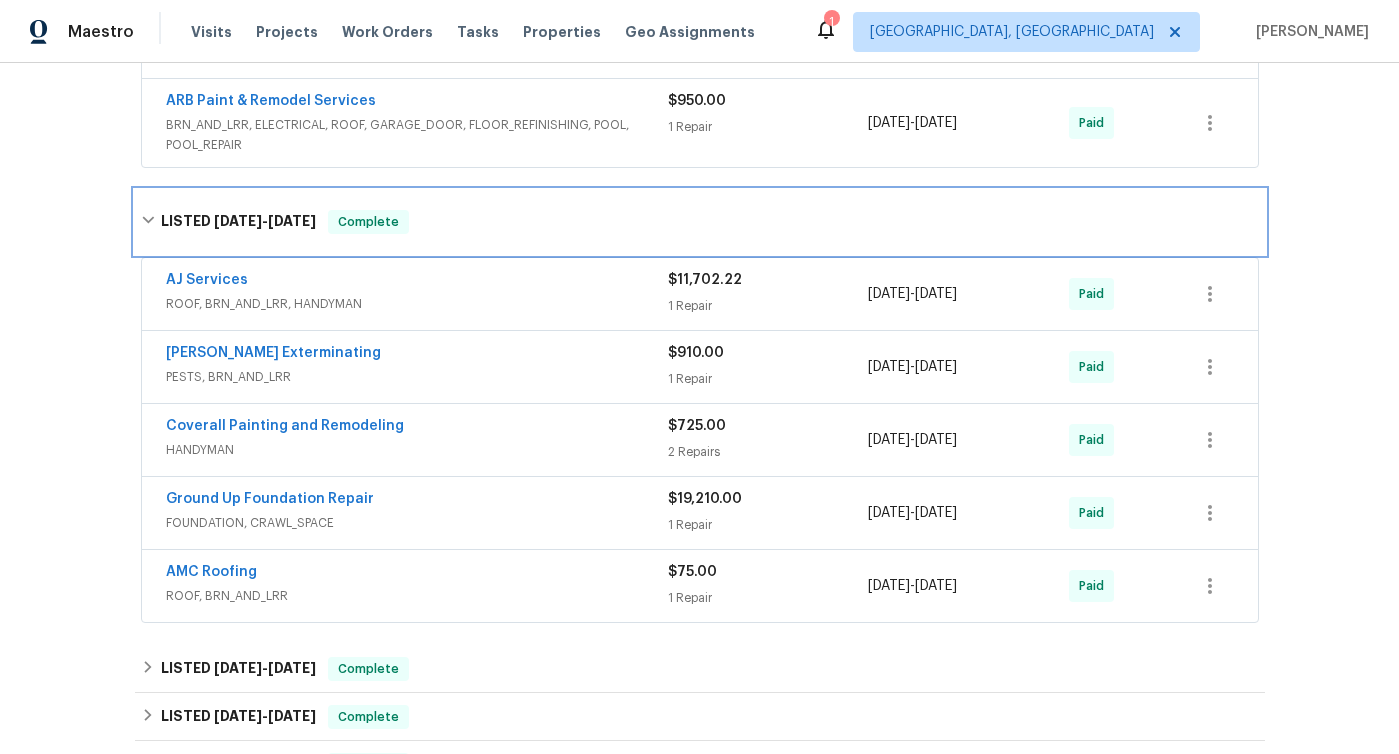 scroll, scrollTop: 770, scrollLeft: 0, axis: vertical 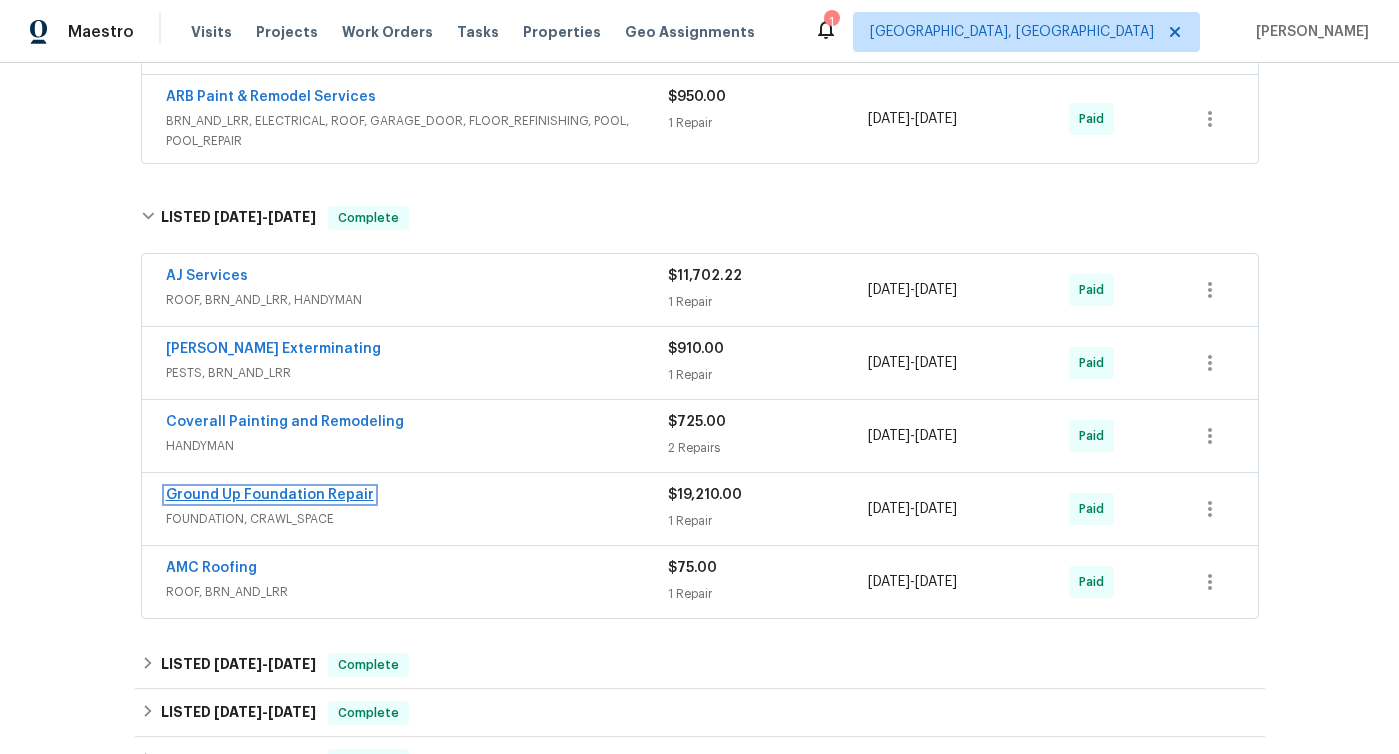 click on "Ground Up Foundation Repair" at bounding box center (270, 495) 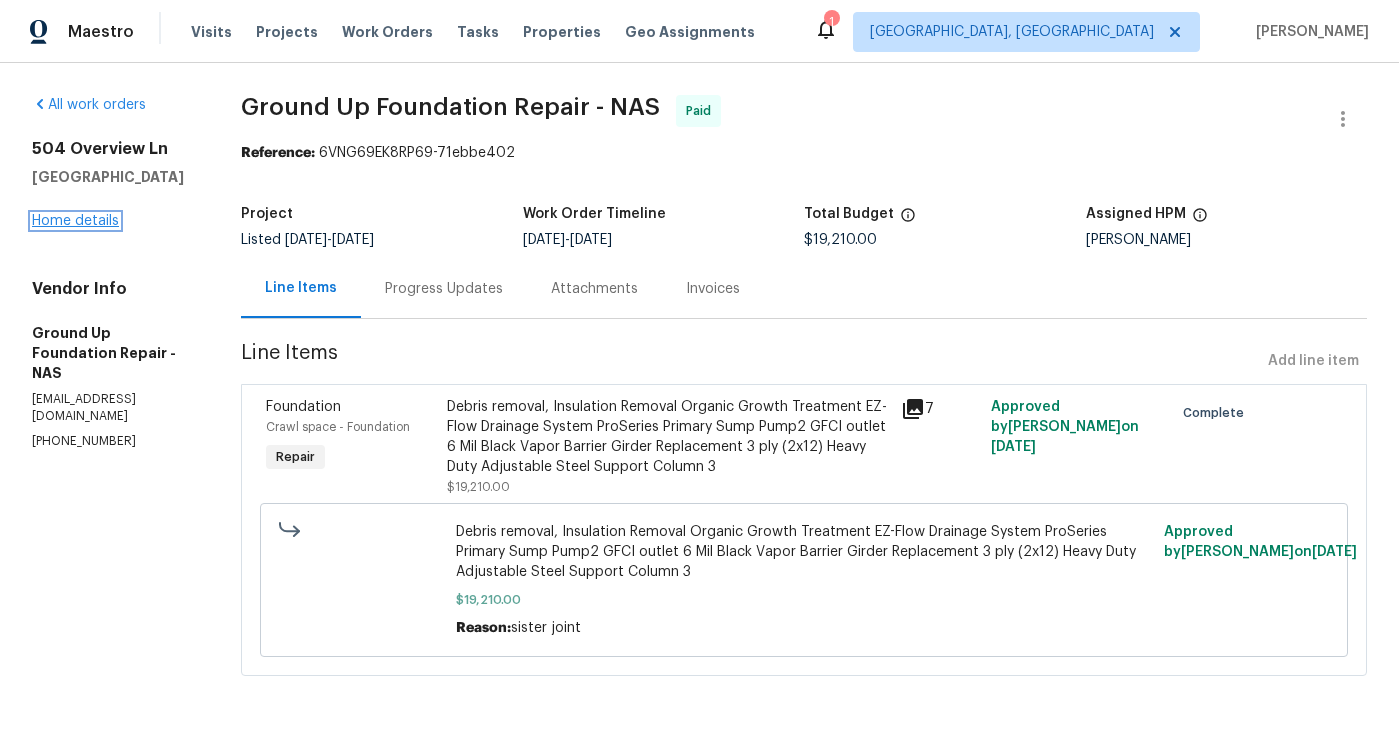 click on "Home details" at bounding box center (75, 221) 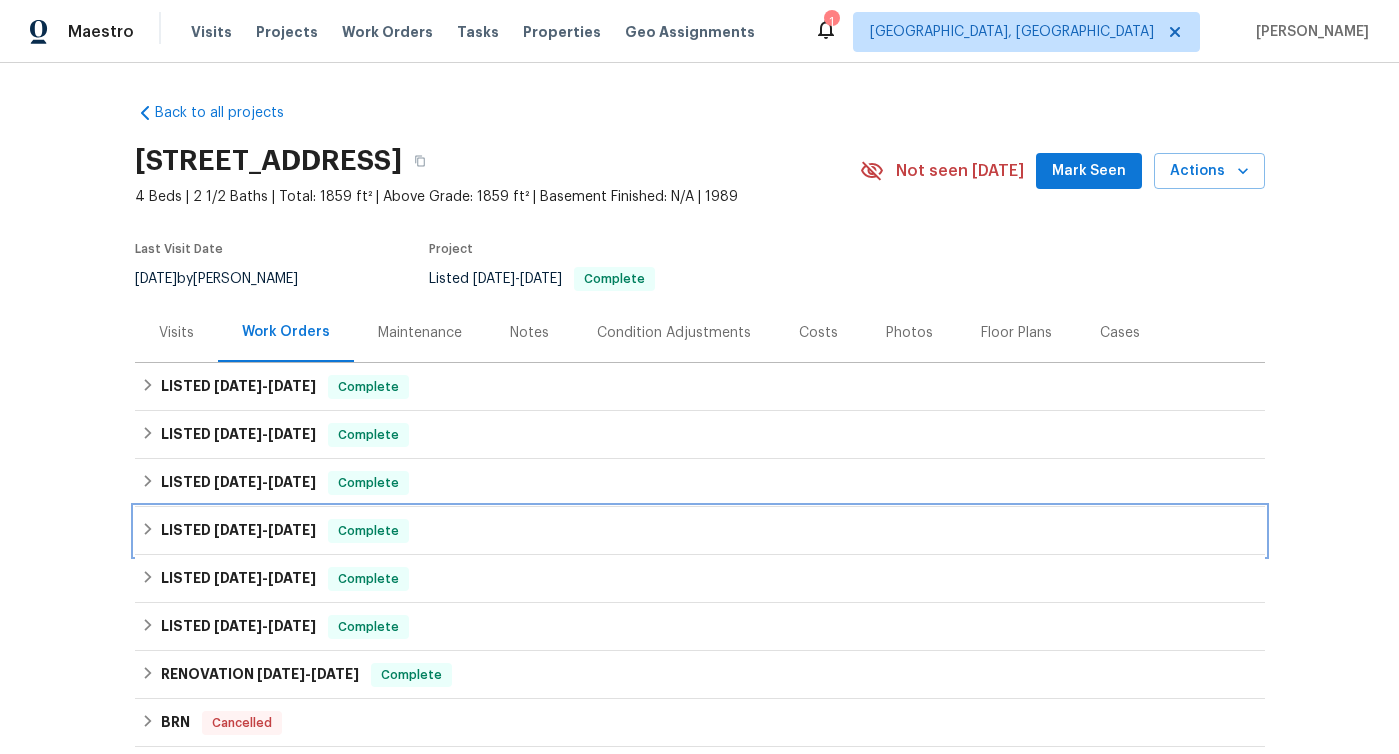click 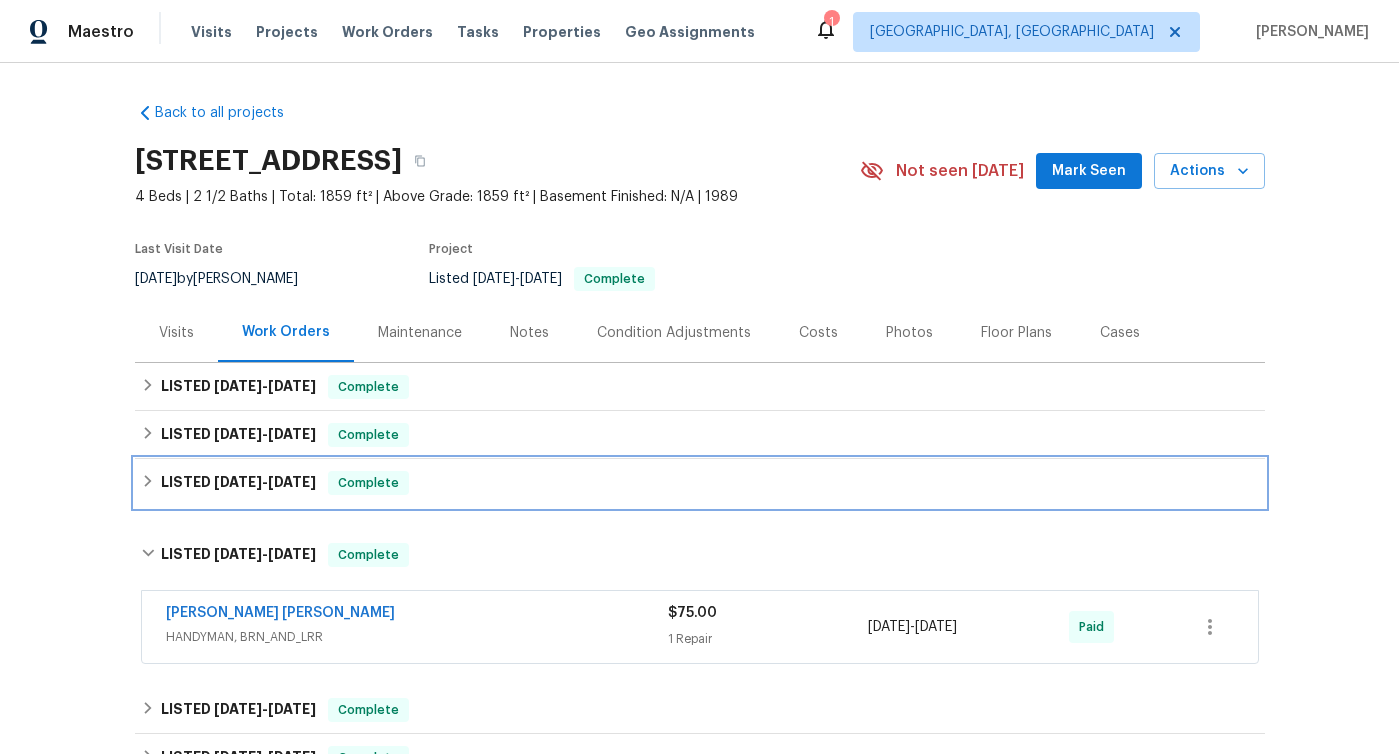 click 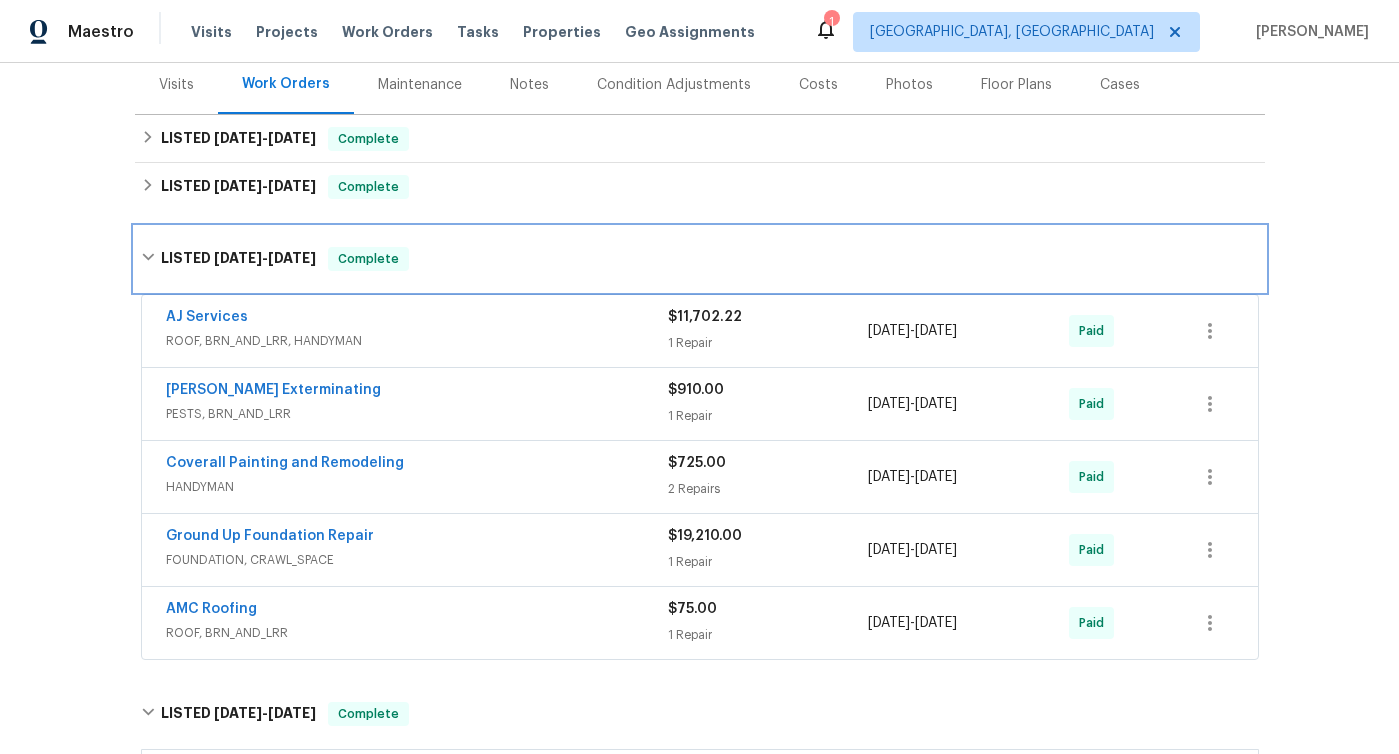 scroll, scrollTop: 255, scrollLeft: 0, axis: vertical 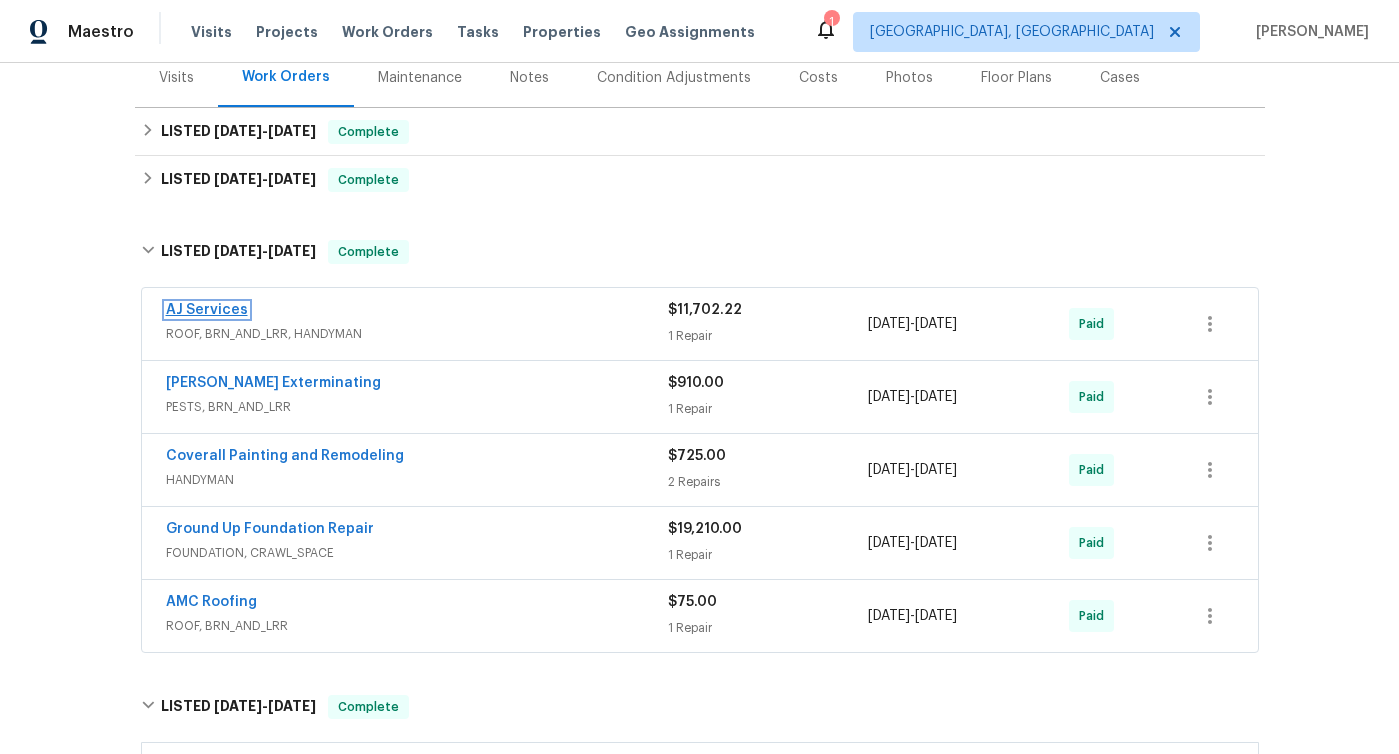 click on "AJ Services" at bounding box center [207, 310] 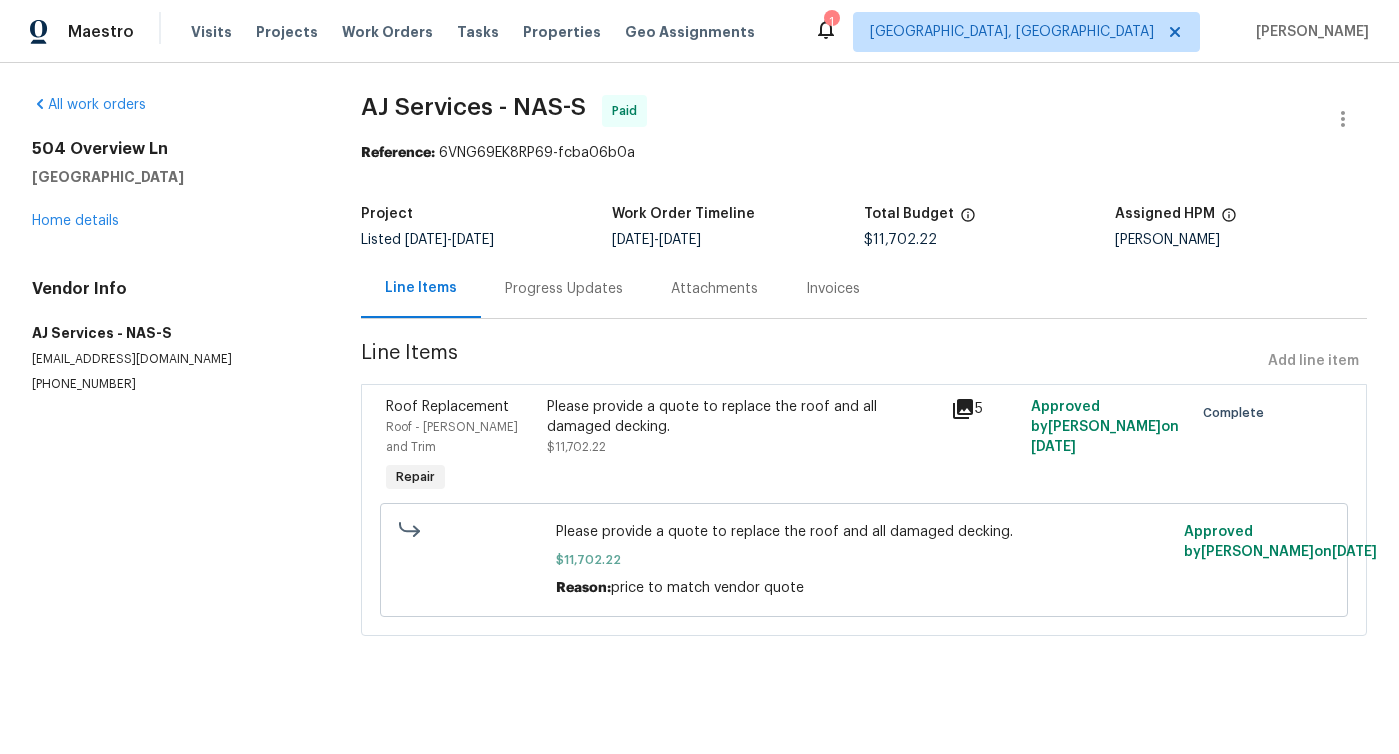 click on "Progress Updates" at bounding box center (564, 289) 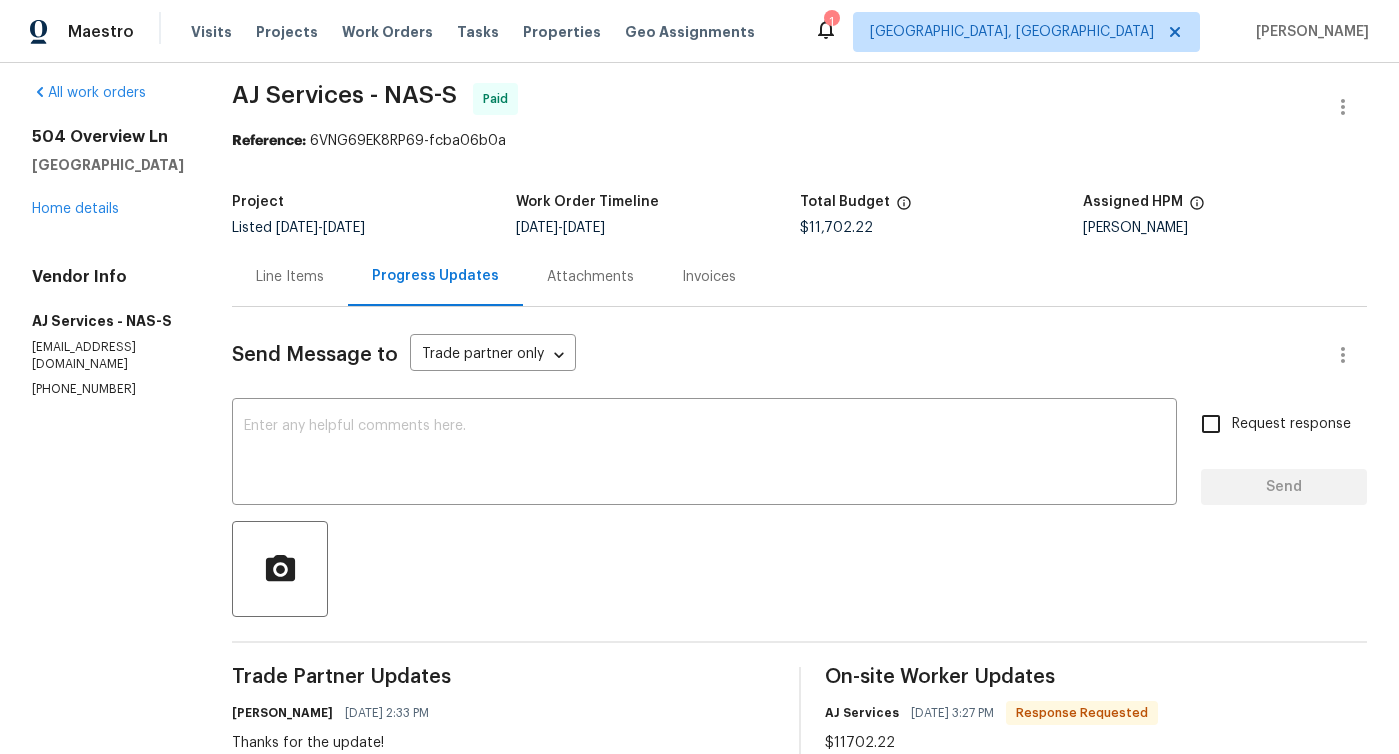 scroll, scrollTop: 0, scrollLeft: 0, axis: both 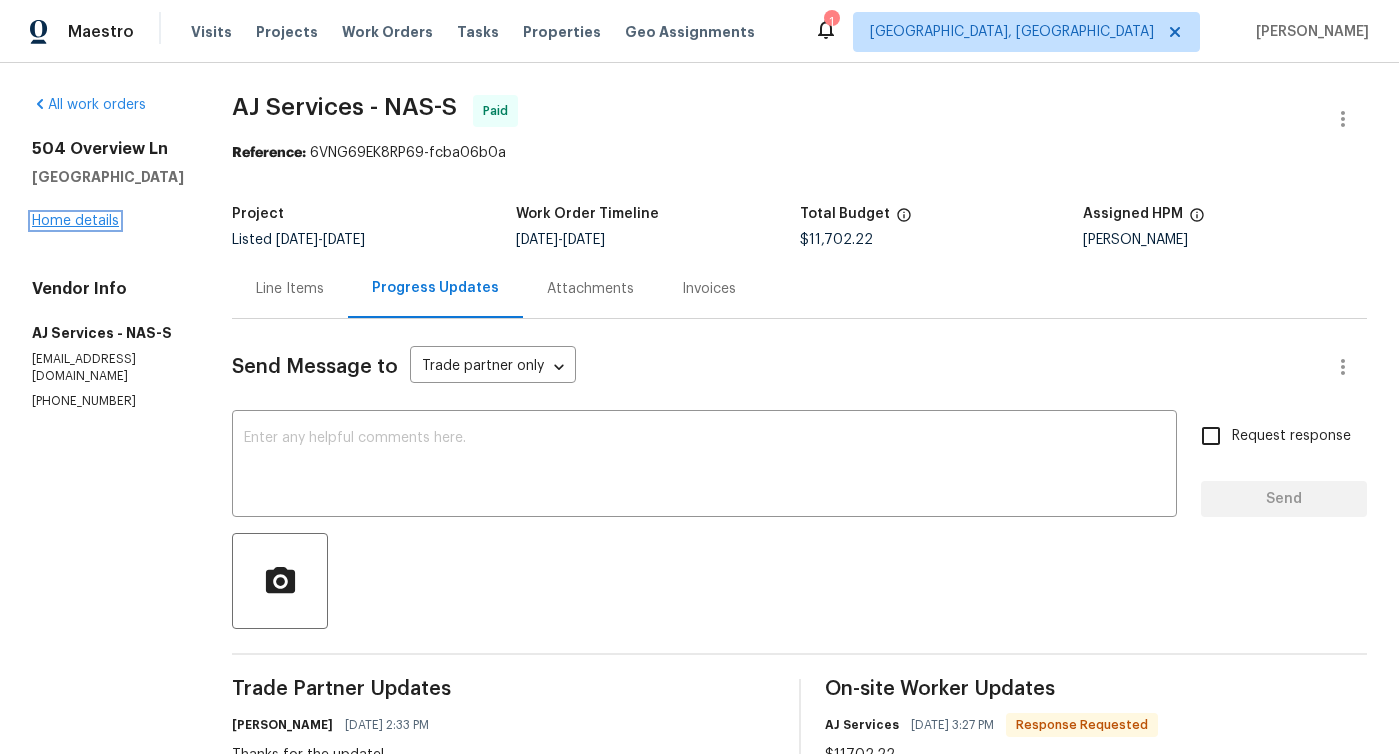 click on "Home details" at bounding box center [75, 221] 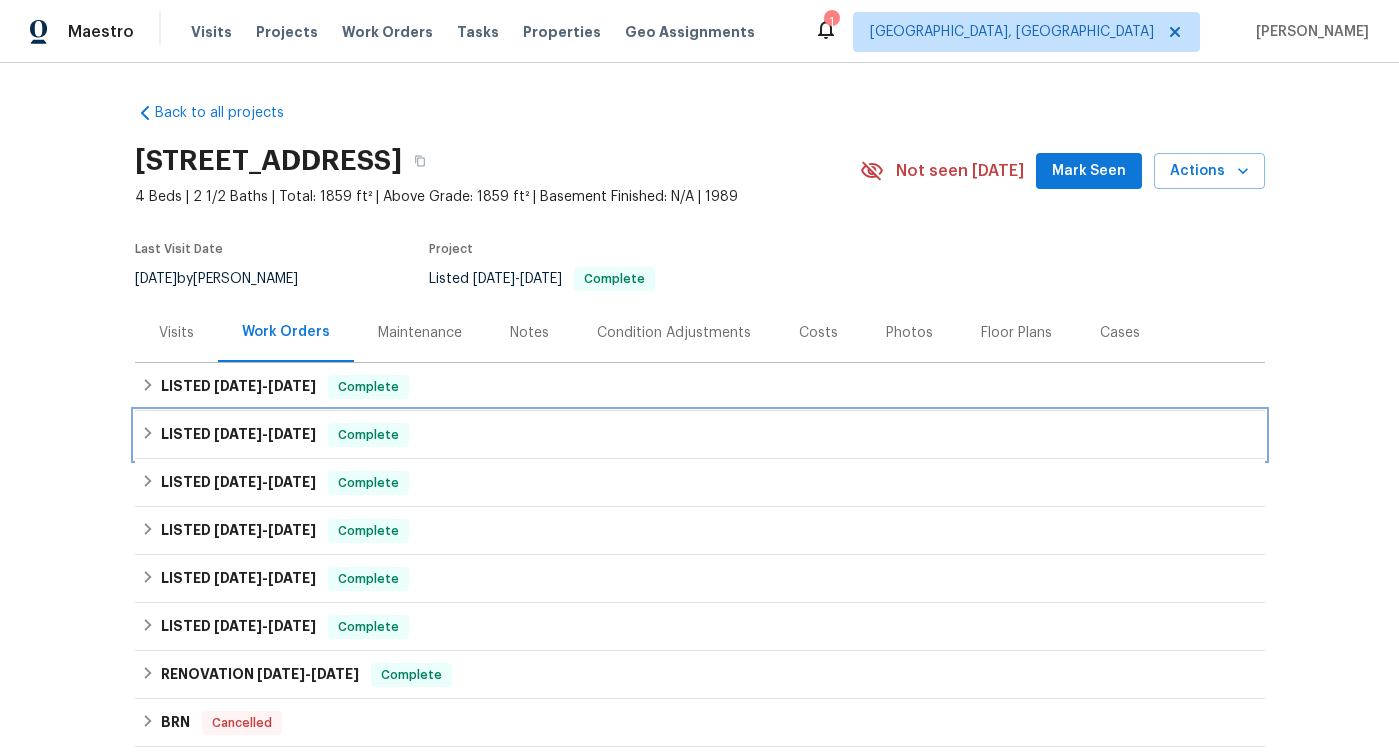 click 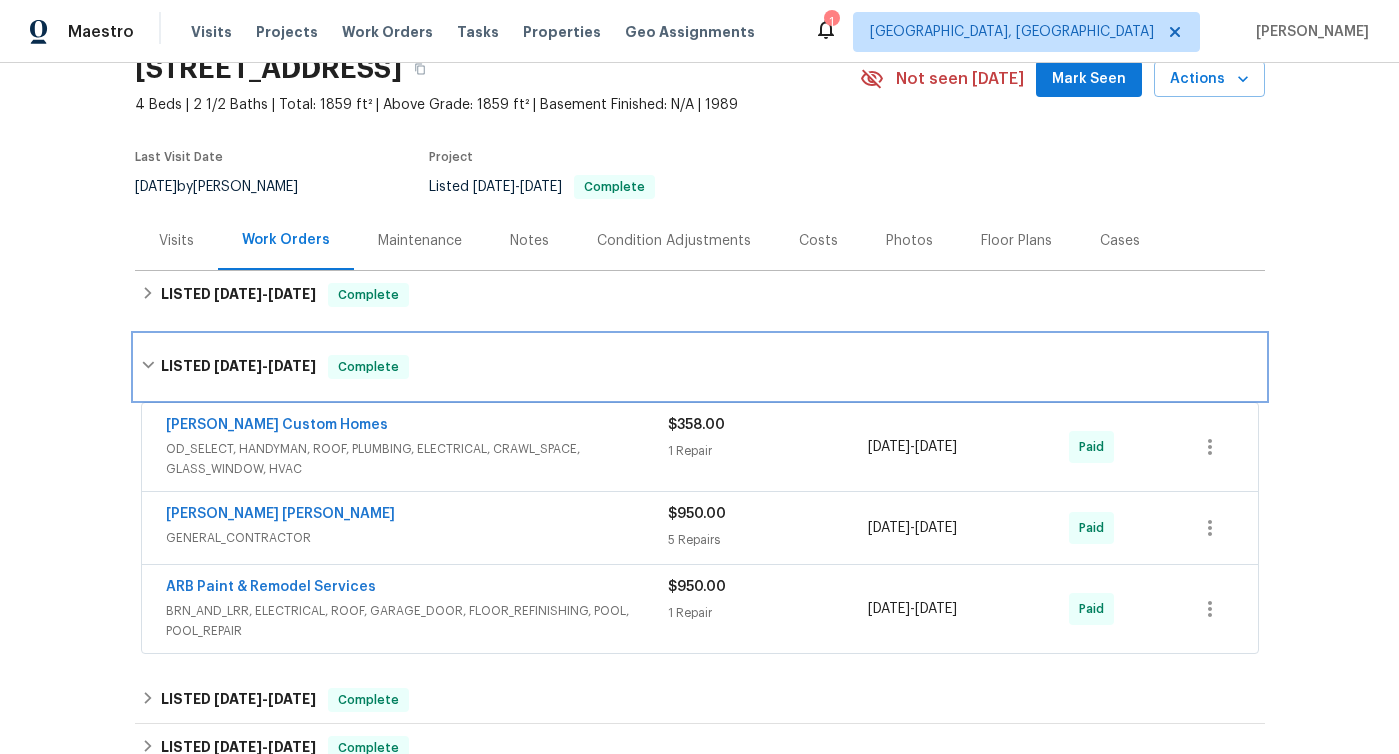 scroll, scrollTop: 94, scrollLeft: 0, axis: vertical 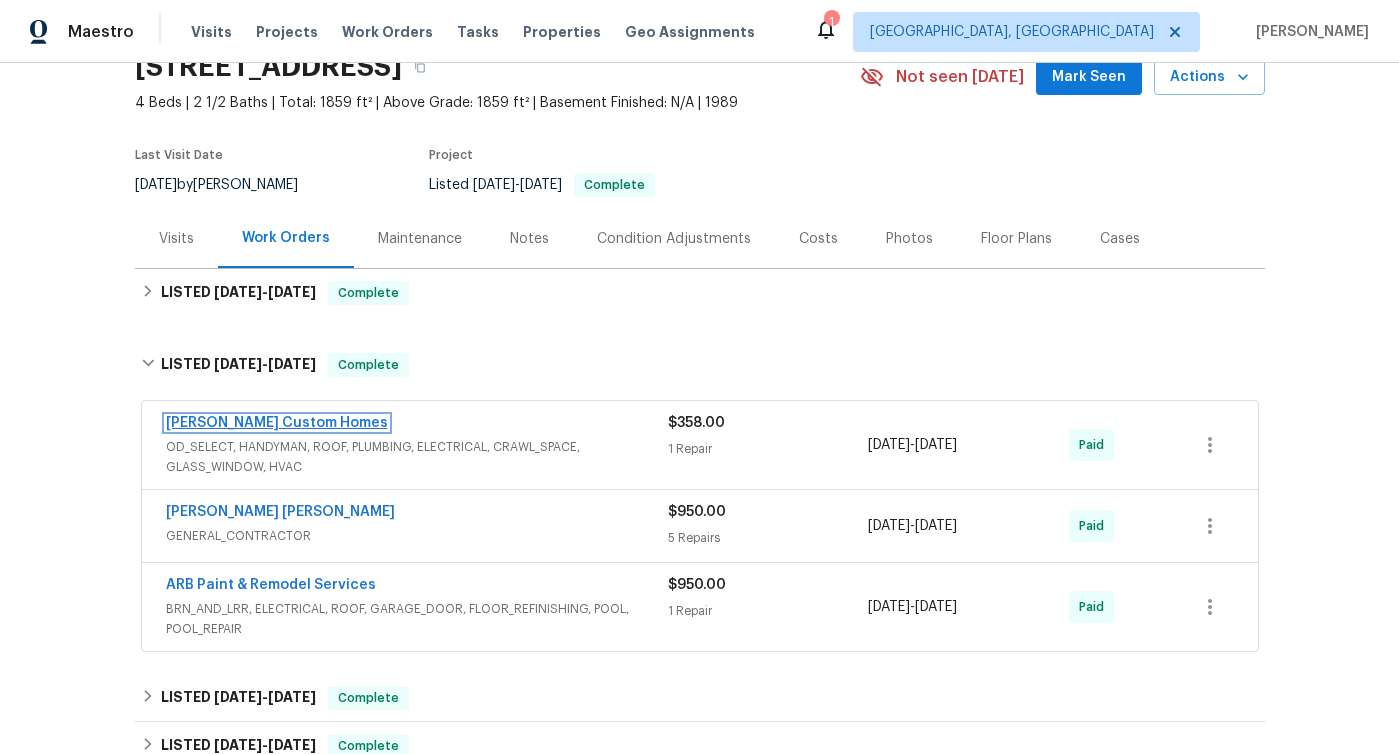 click on "[PERSON_NAME] Custom Homes" at bounding box center (277, 423) 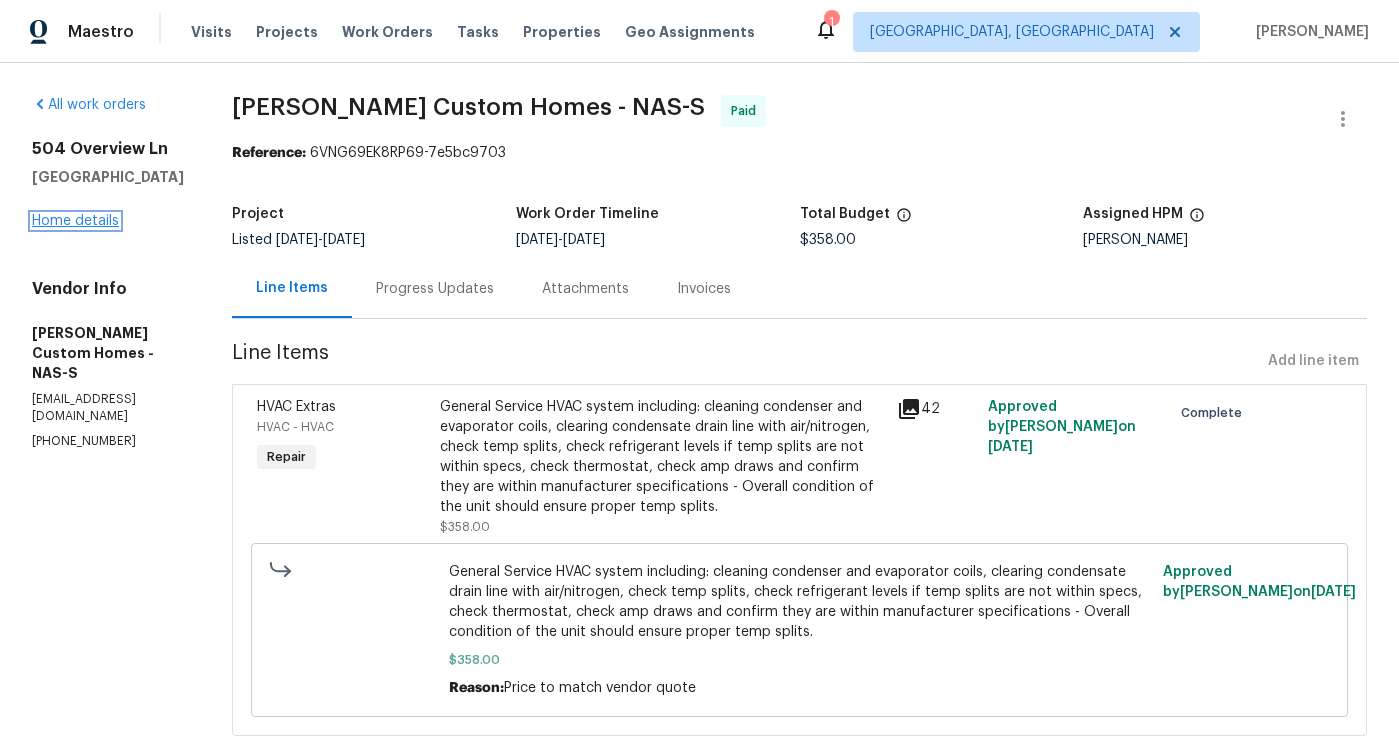 click on "Home details" at bounding box center (75, 221) 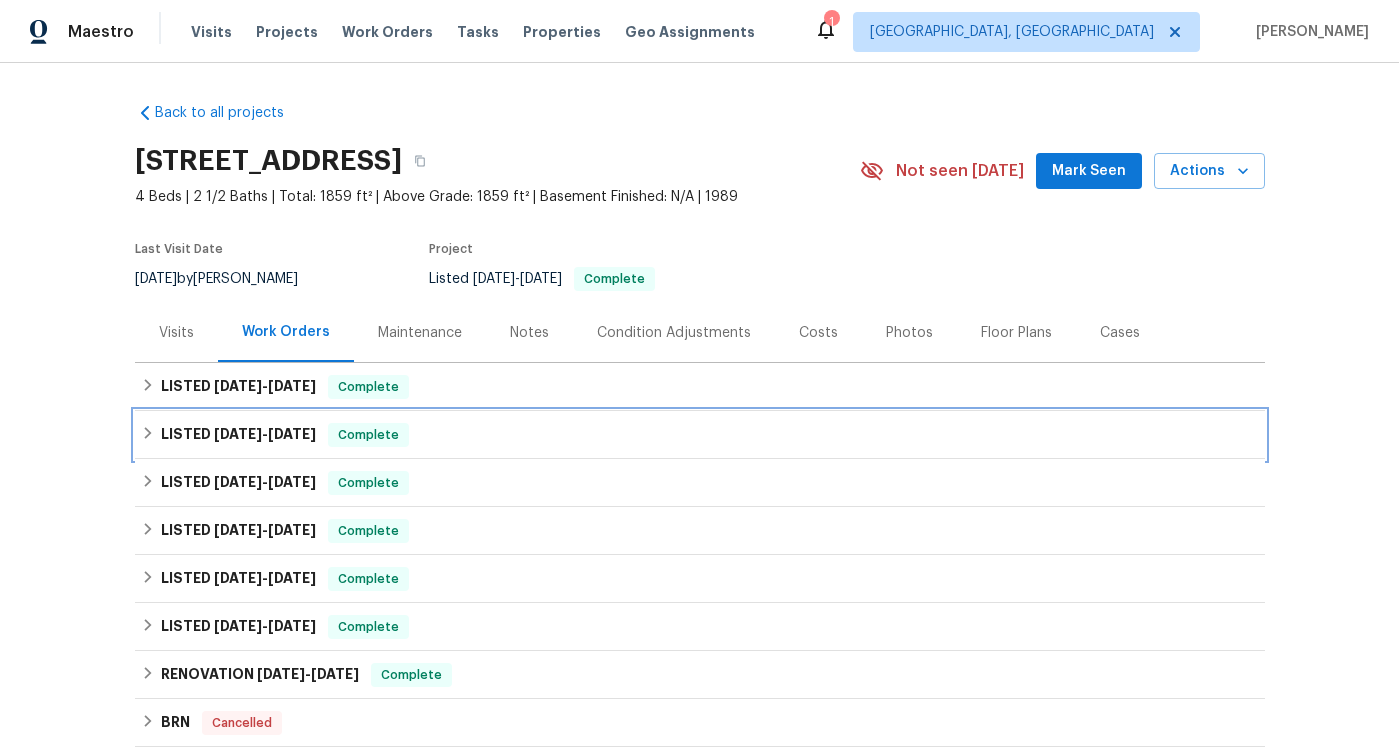 click 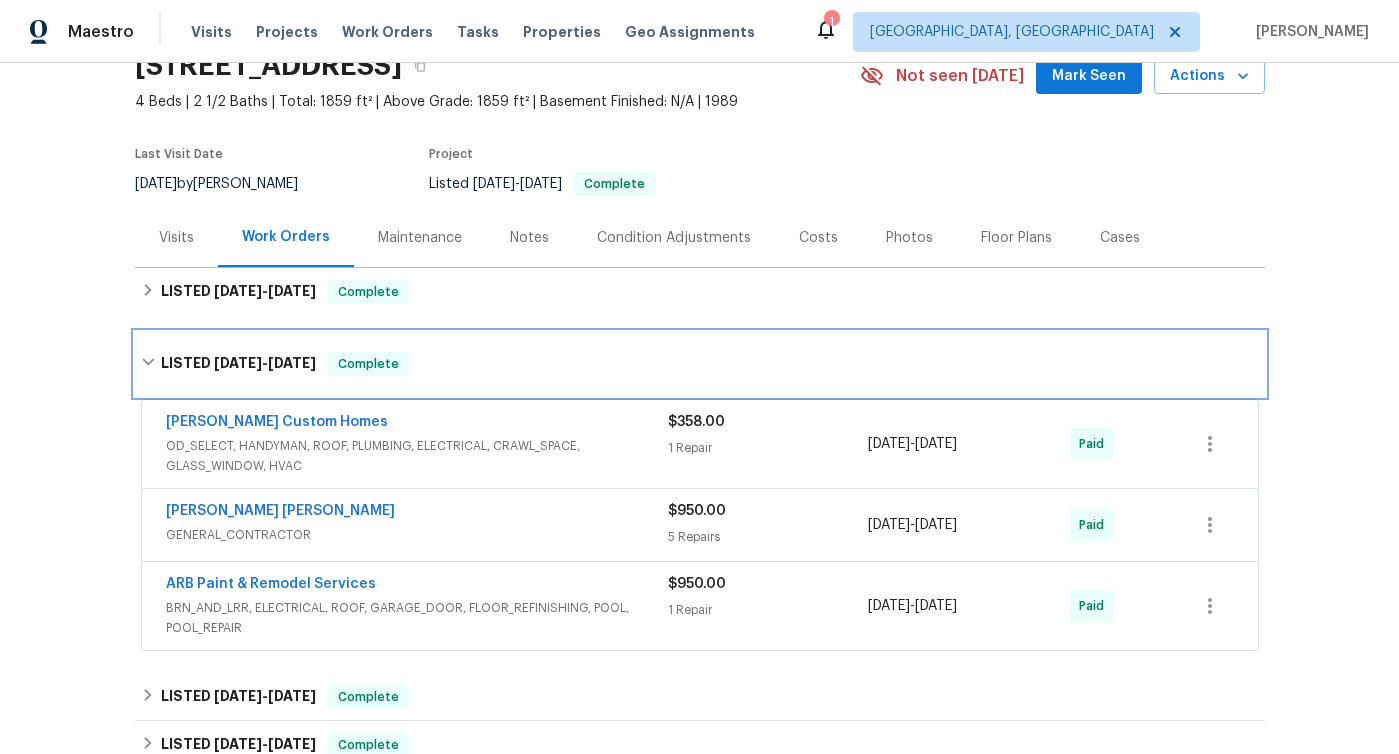 scroll, scrollTop: 93, scrollLeft: 0, axis: vertical 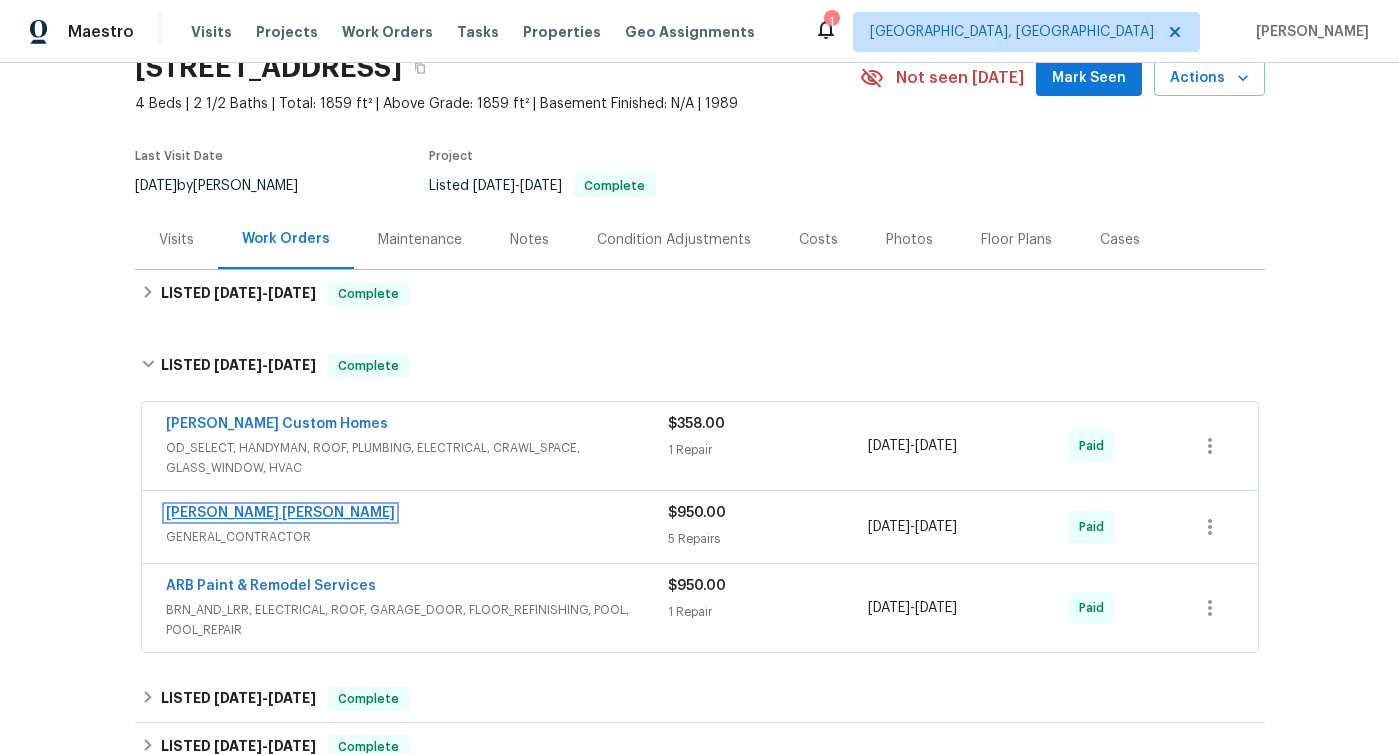 click on "[PERSON_NAME] [PERSON_NAME]" at bounding box center (280, 513) 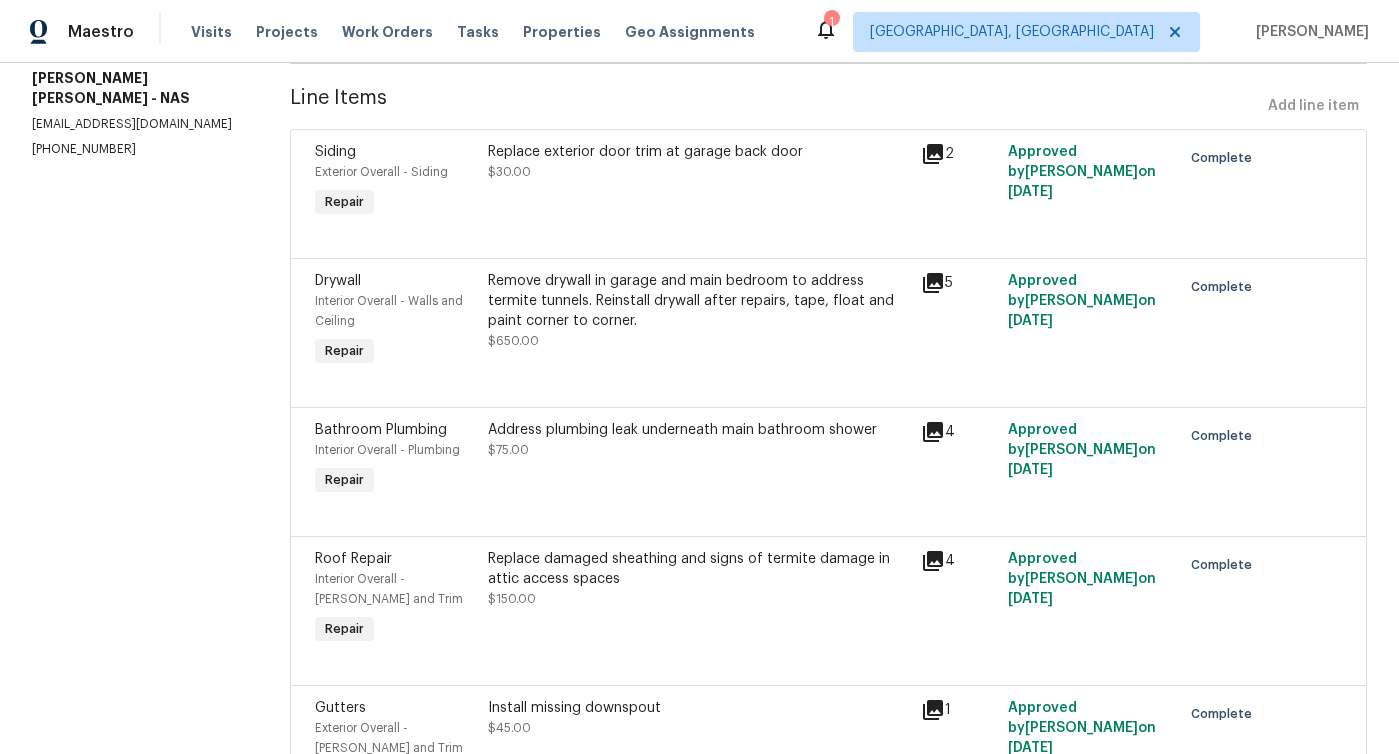 scroll, scrollTop: 257, scrollLeft: 0, axis: vertical 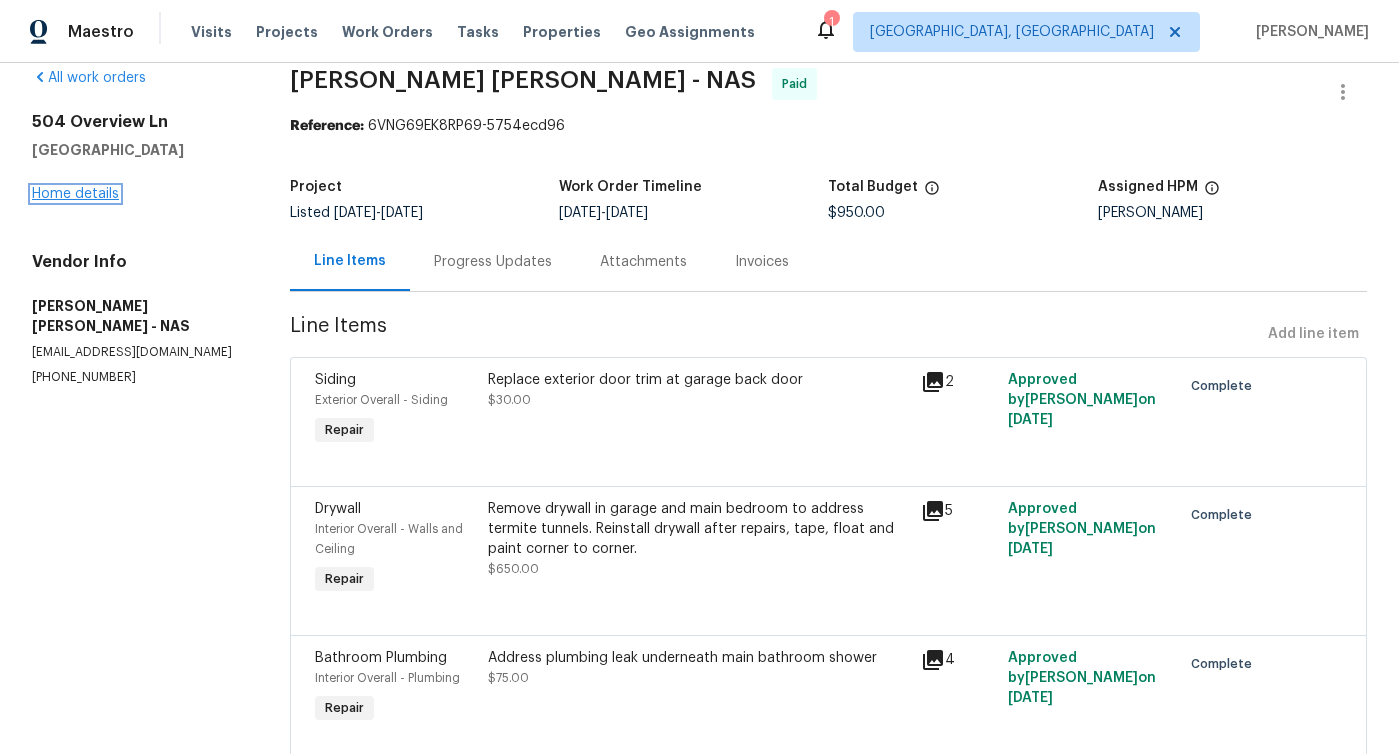 click on "Home details" at bounding box center (75, 194) 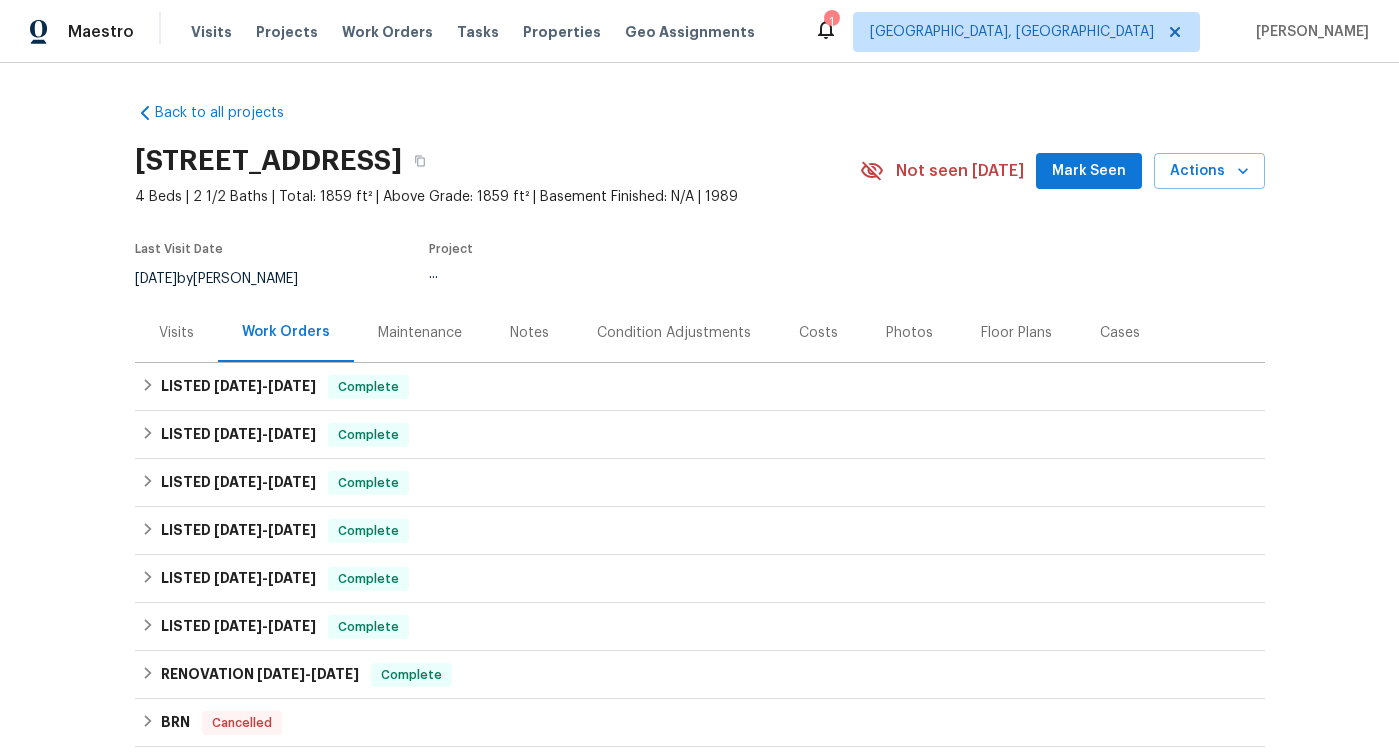 scroll, scrollTop: 4, scrollLeft: 0, axis: vertical 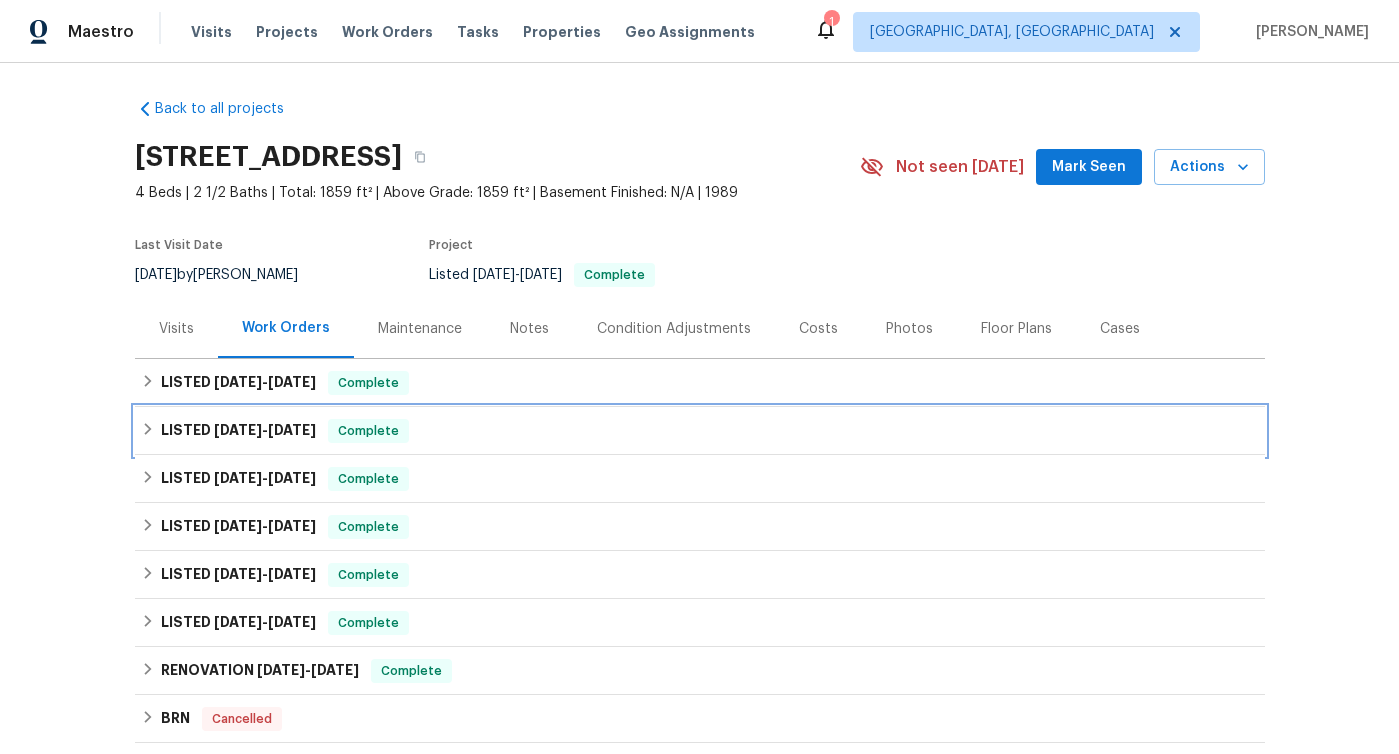 click 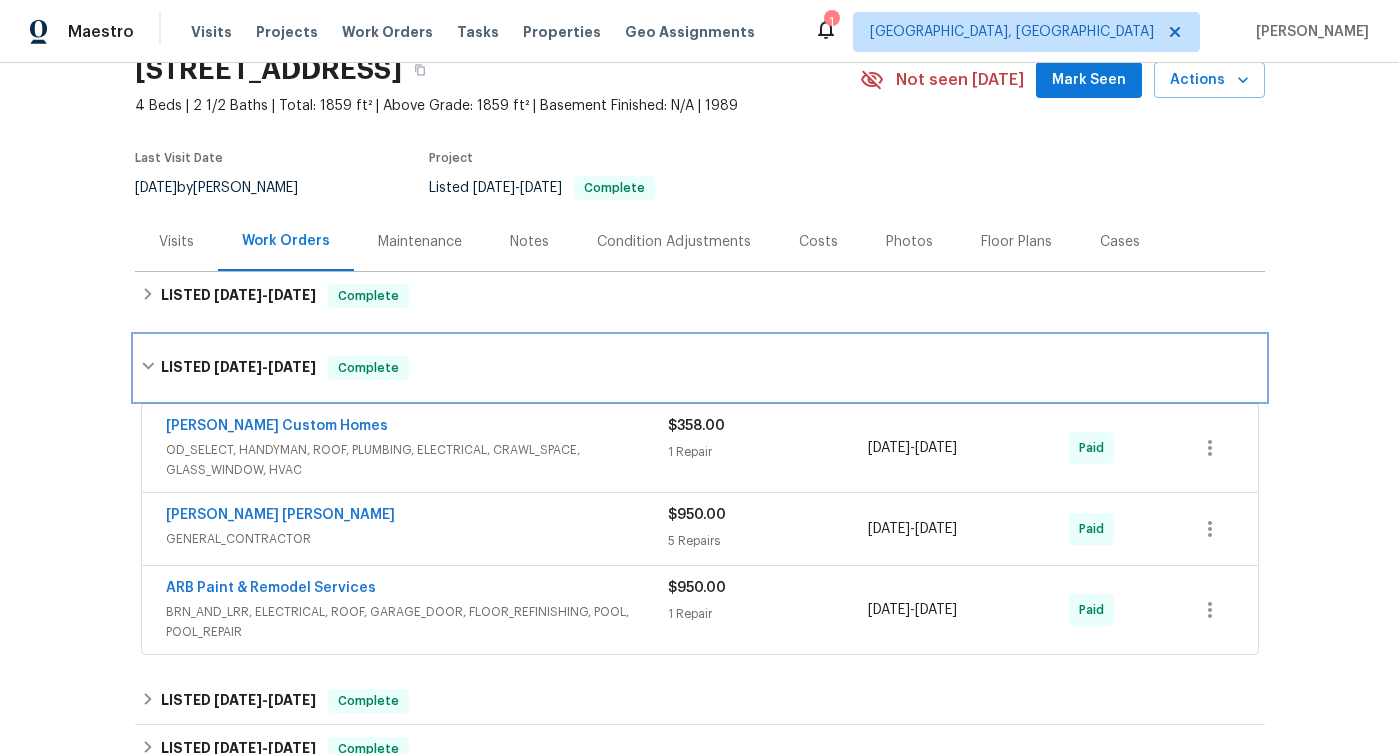 scroll, scrollTop: 90, scrollLeft: 0, axis: vertical 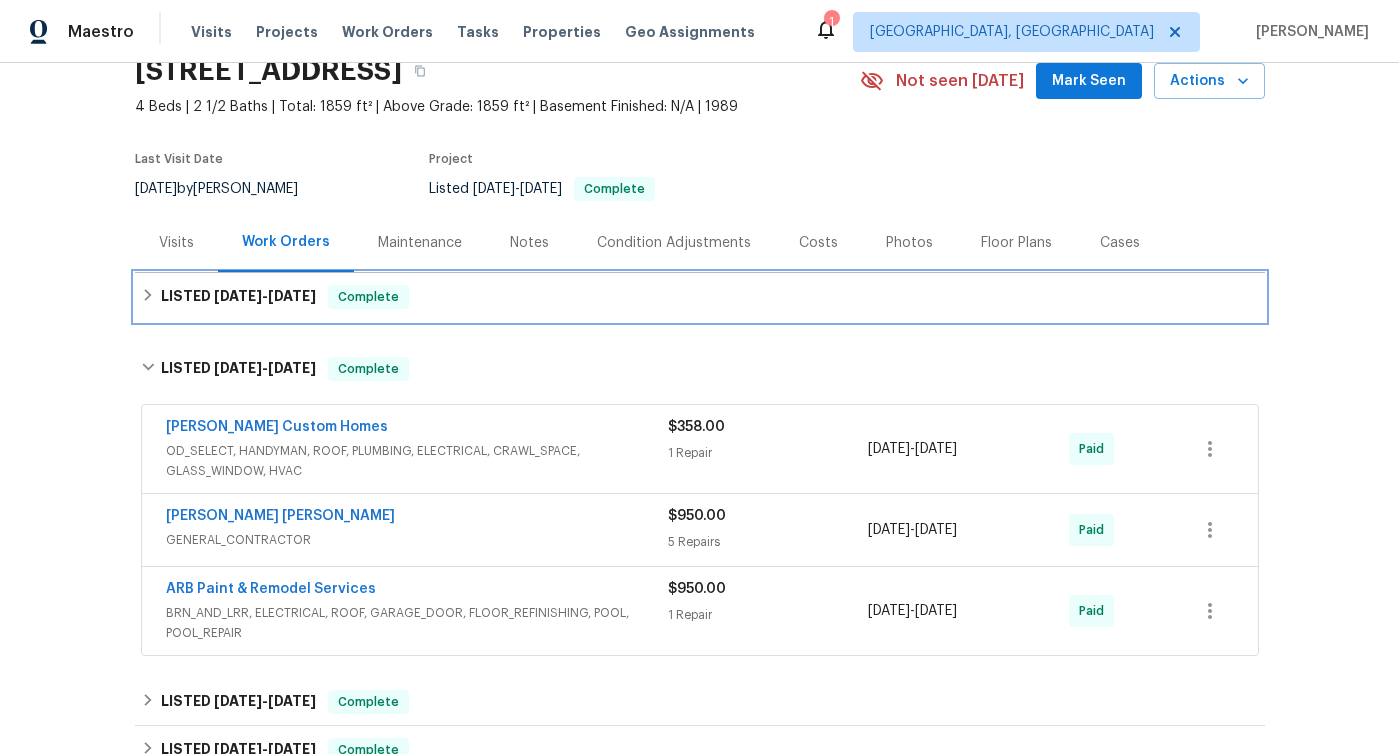 click 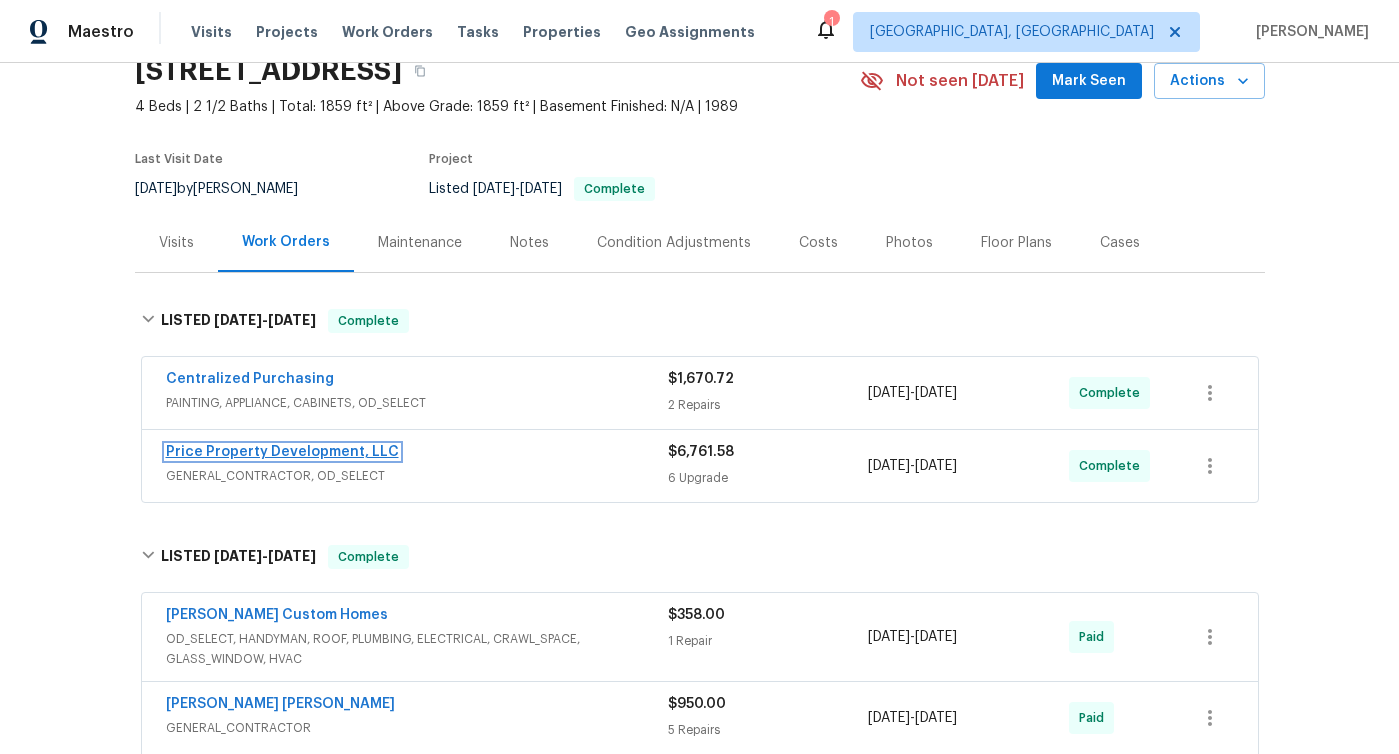 click on "Price Property Development, LLC" at bounding box center [282, 452] 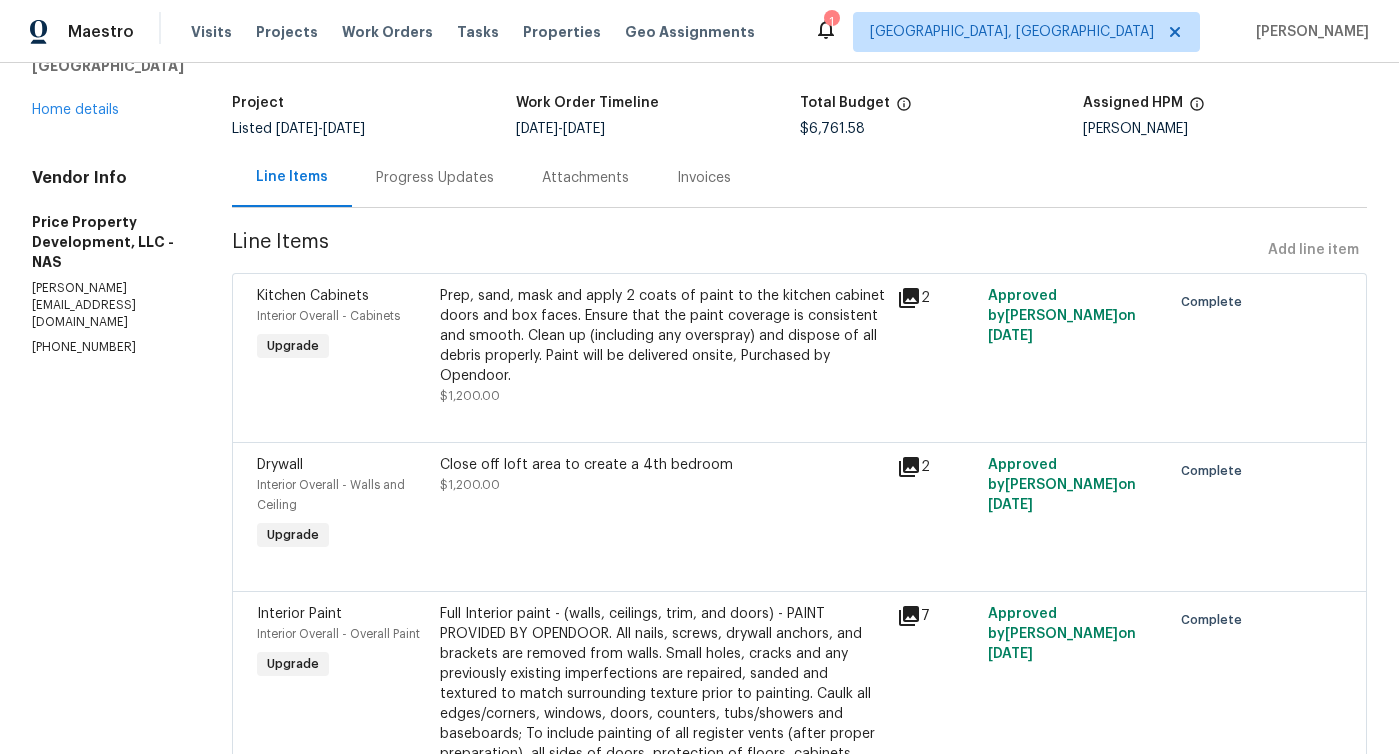 scroll, scrollTop: 0, scrollLeft: 0, axis: both 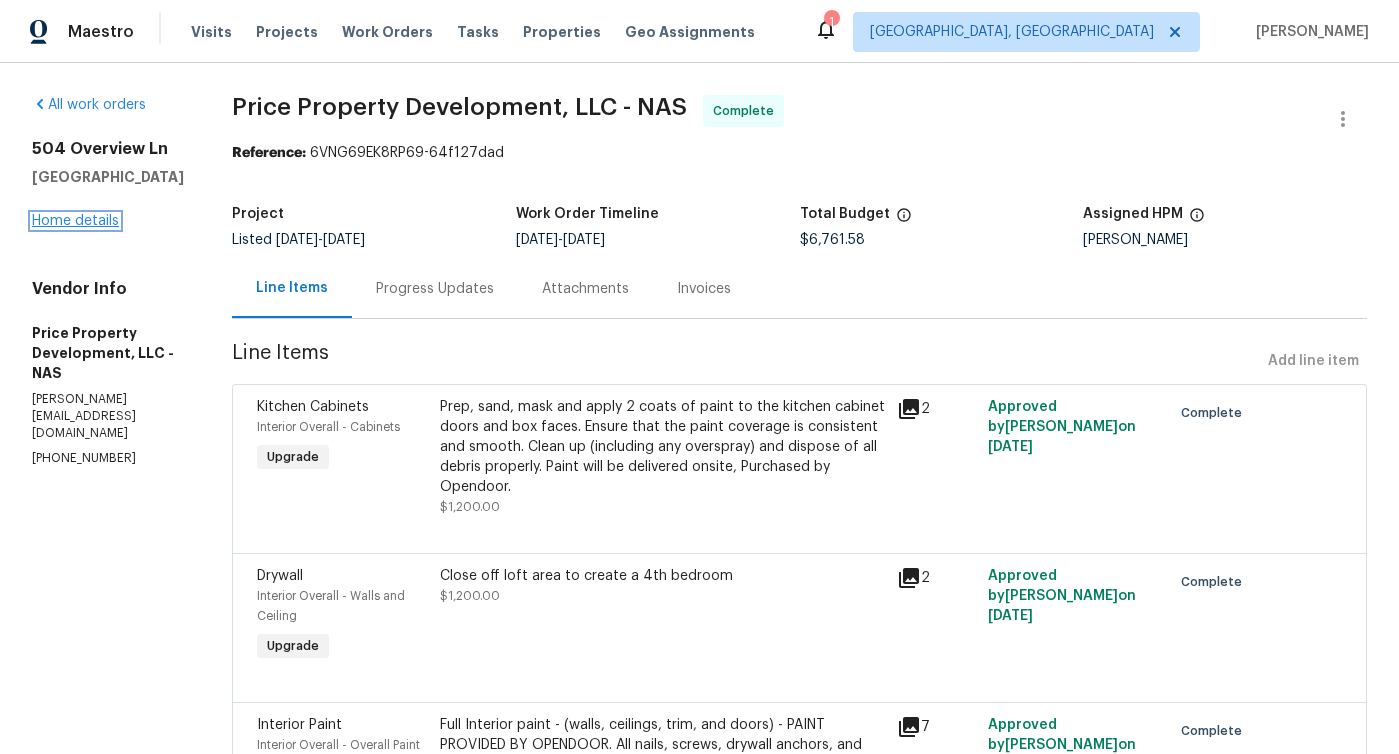 click on "Home details" at bounding box center (75, 221) 